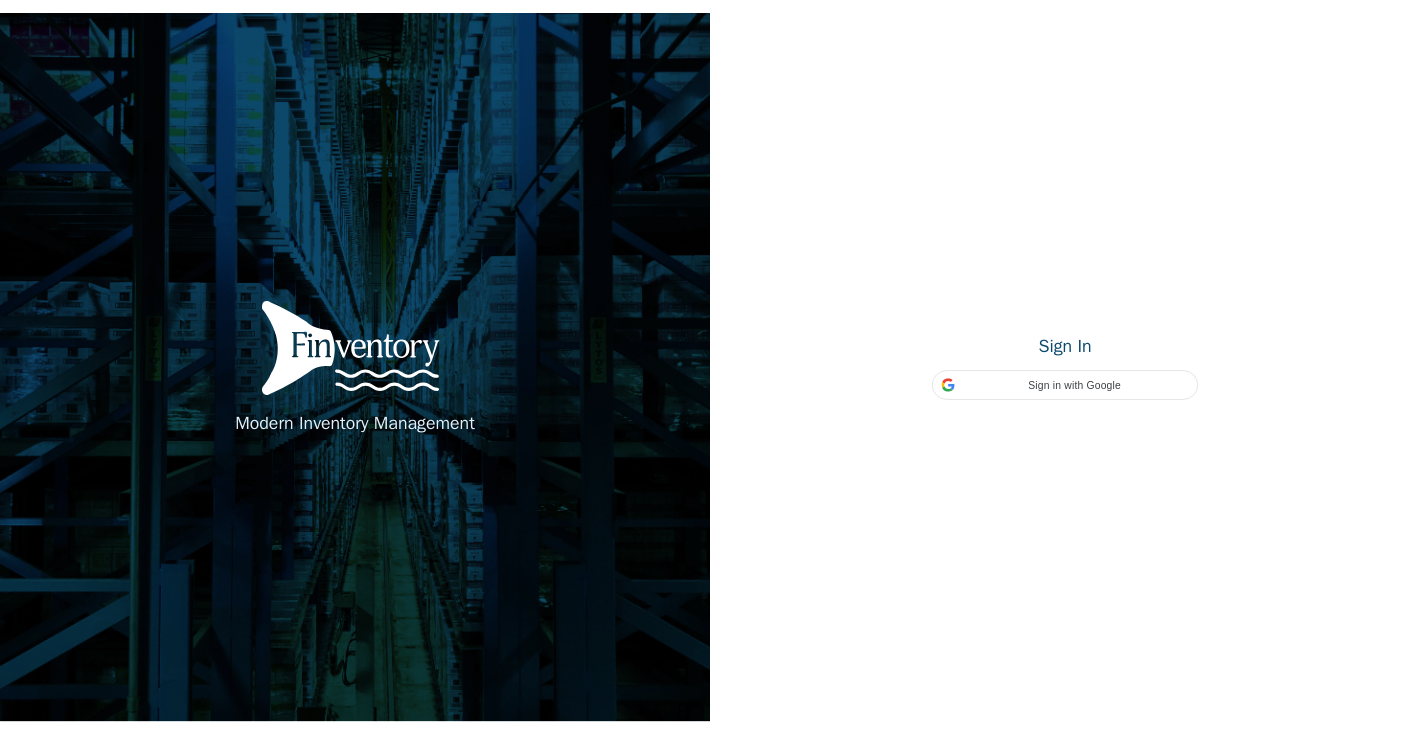 scroll, scrollTop: 0, scrollLeft: 0, axis: both 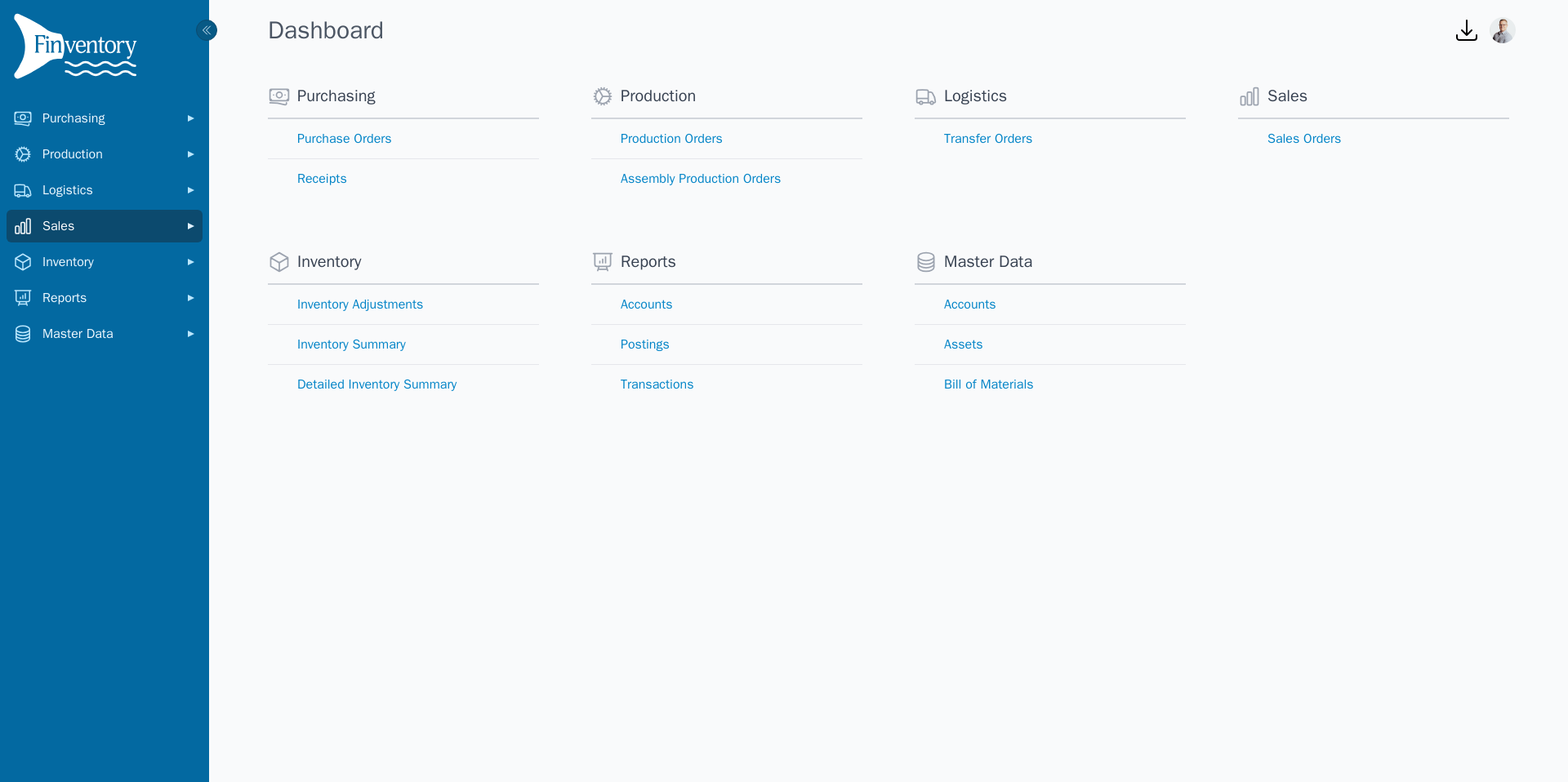 click on "Sales" at bounding box center (108, 226) 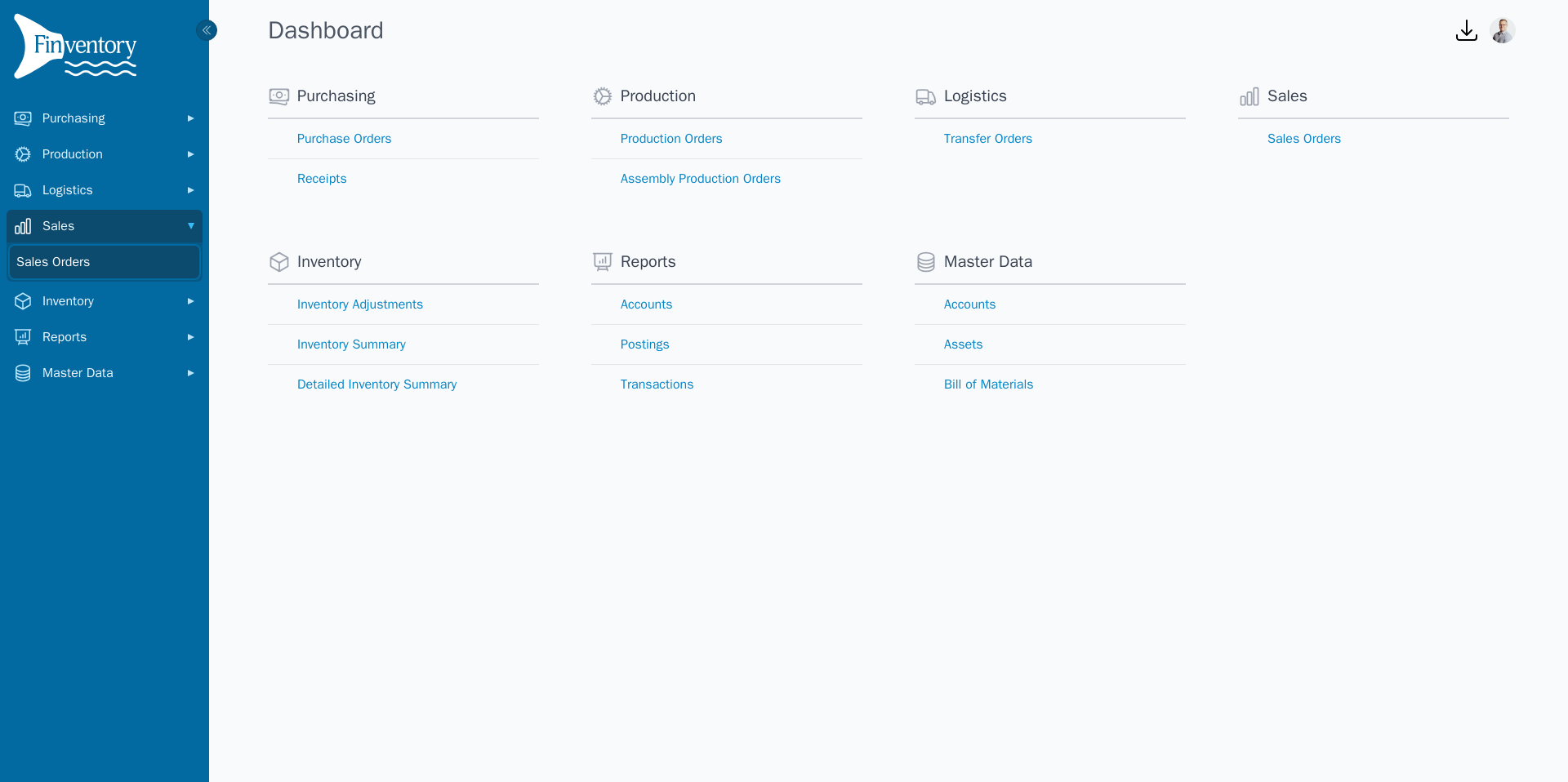 click on "Sales Orders" 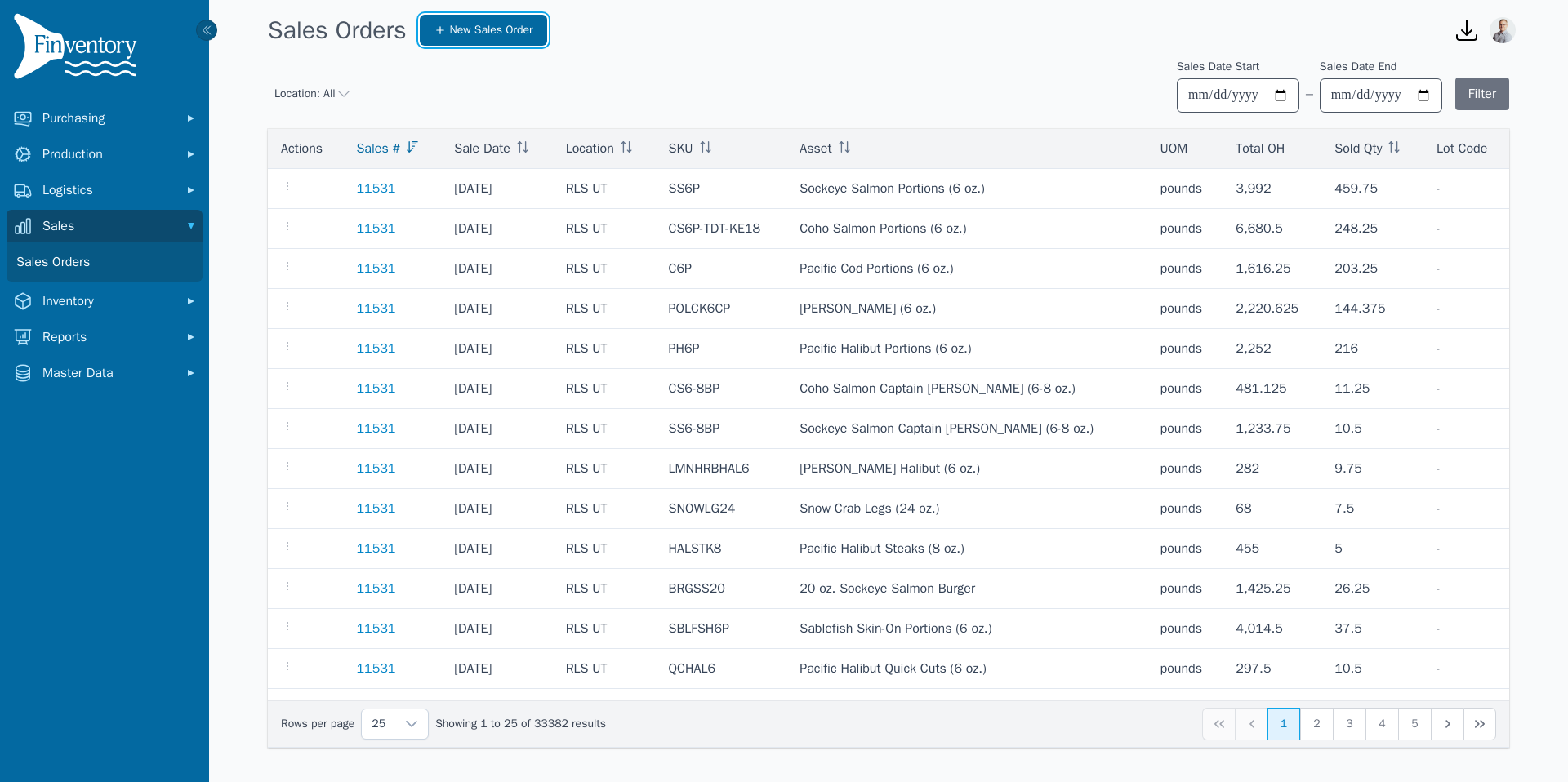 click on "New Sales Order" at bounding box center [492, 30] 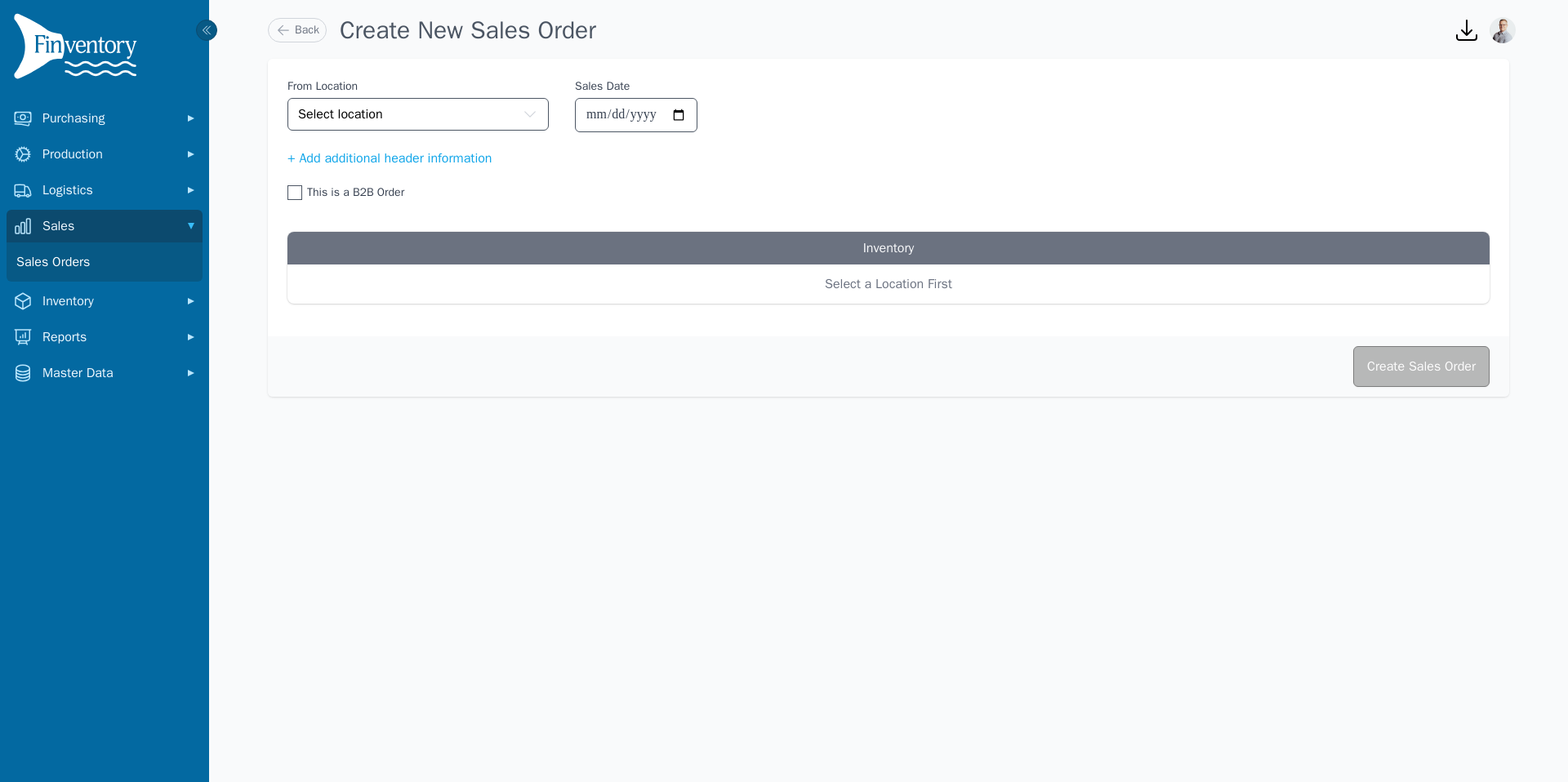 click 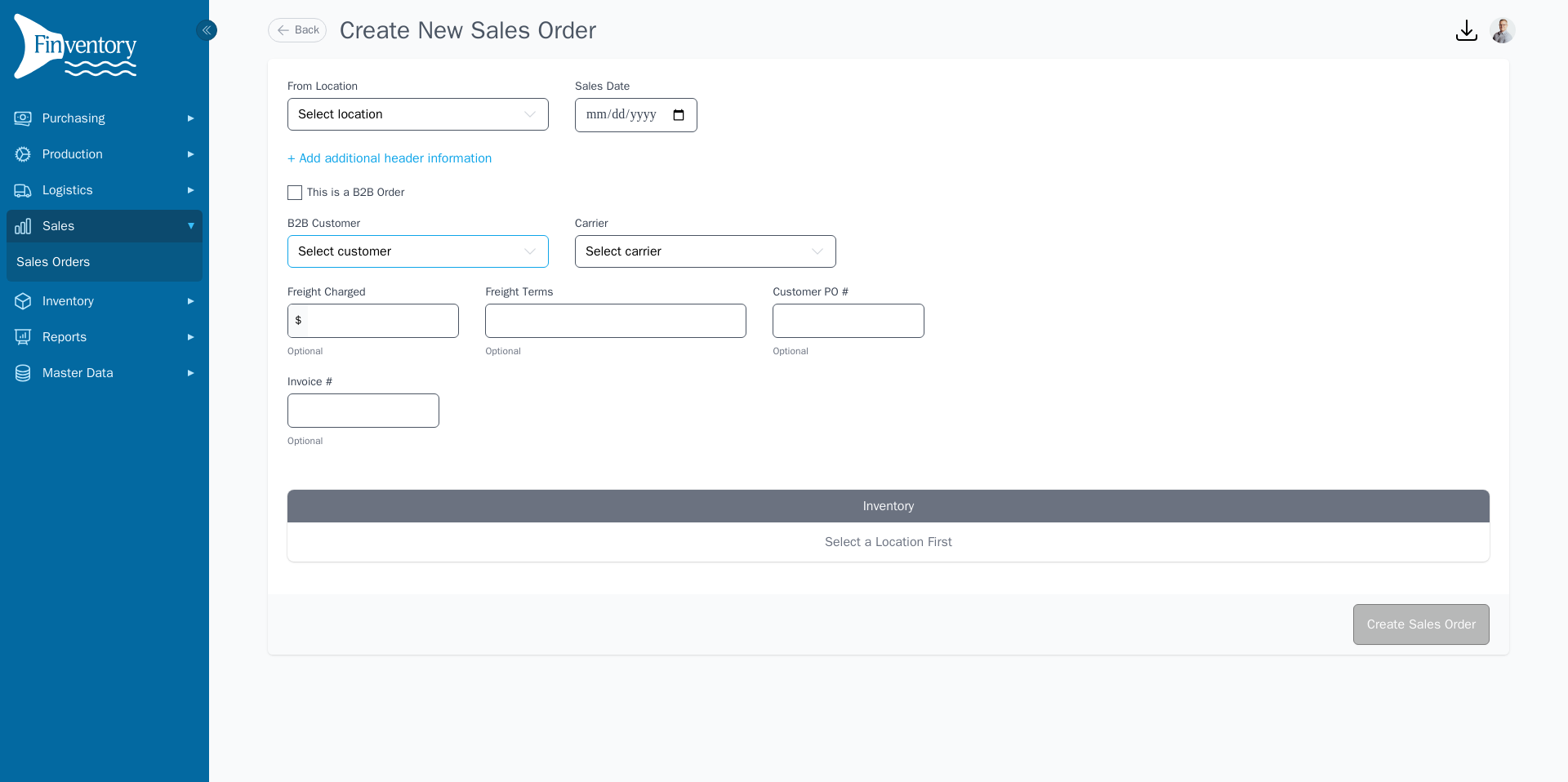click on "Select customer" at bounding box center [345, 251] 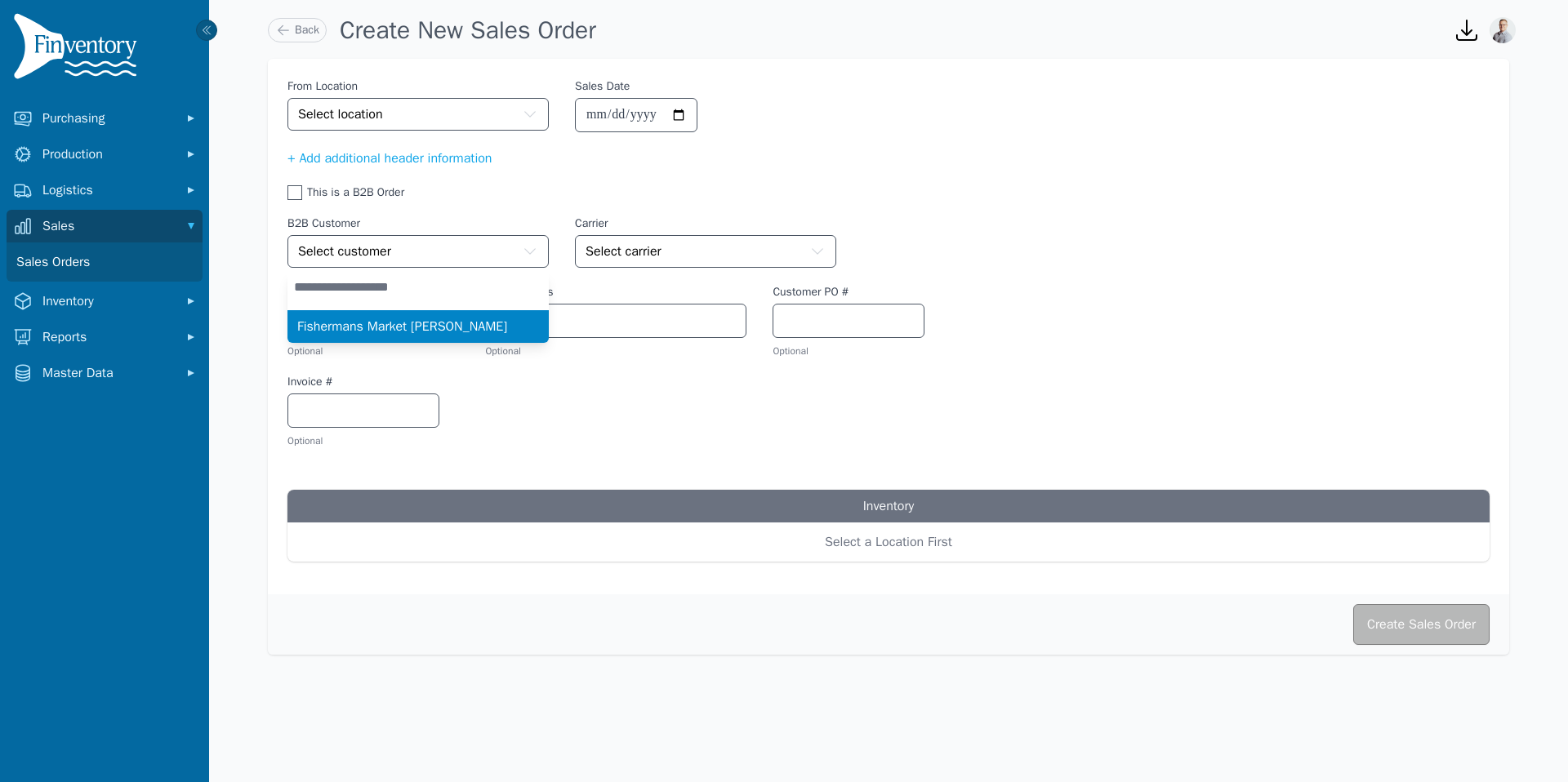 click on "Fishermans Market Eugene" at bounding box center [402, 327] 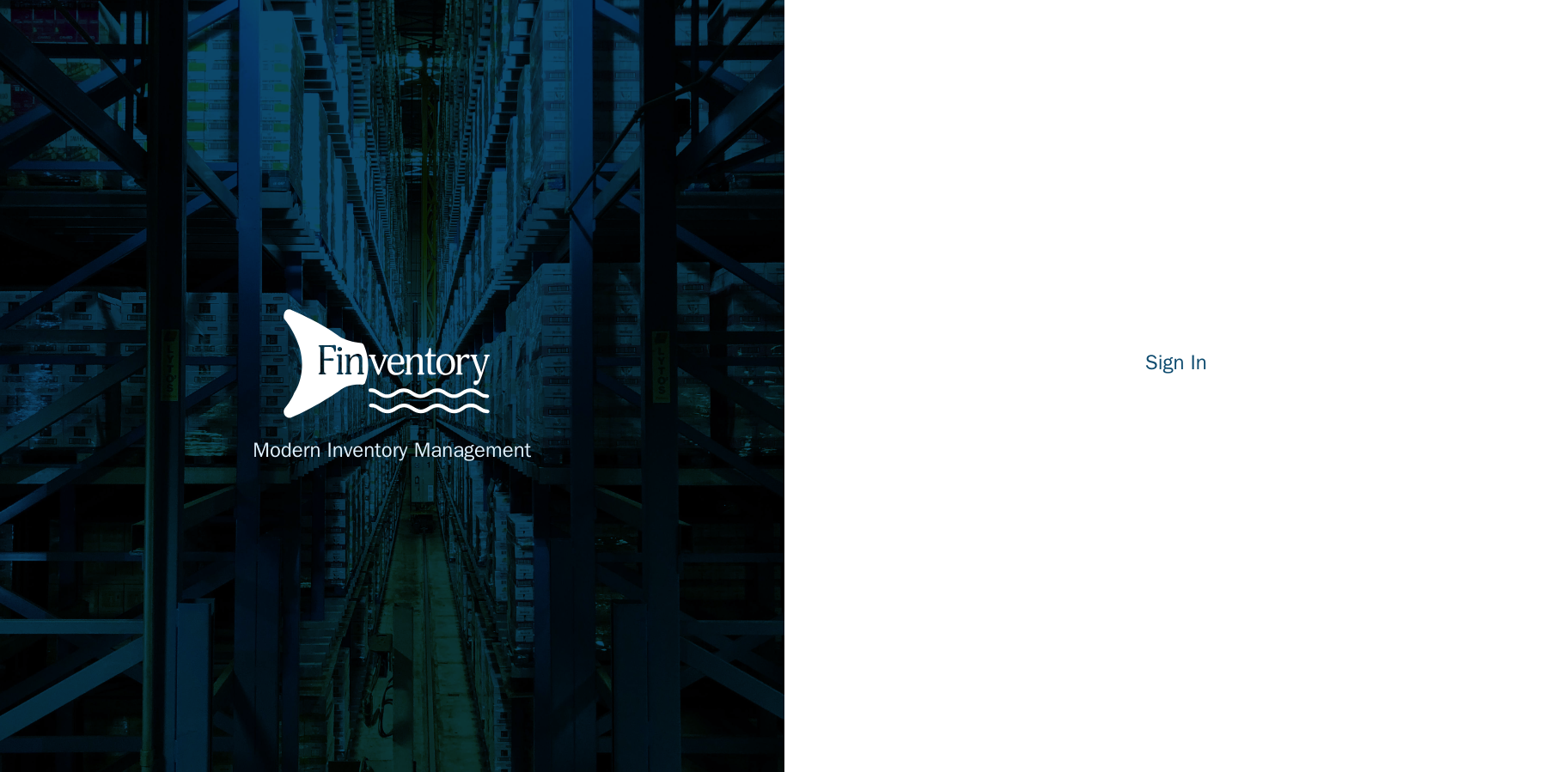 scroll, scrollTop: 0, scrollLeft: 0, axis: both 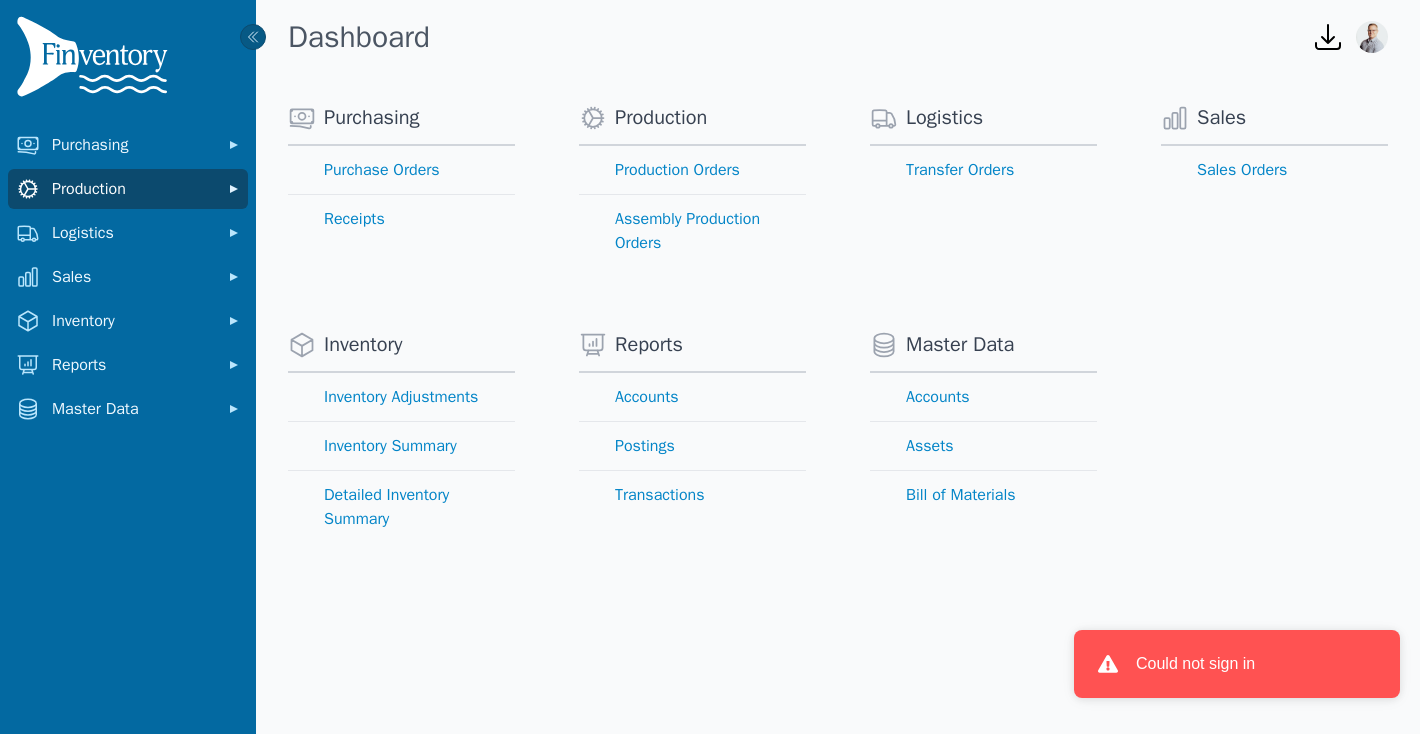click on "Production" at bounding box center (128, 189) 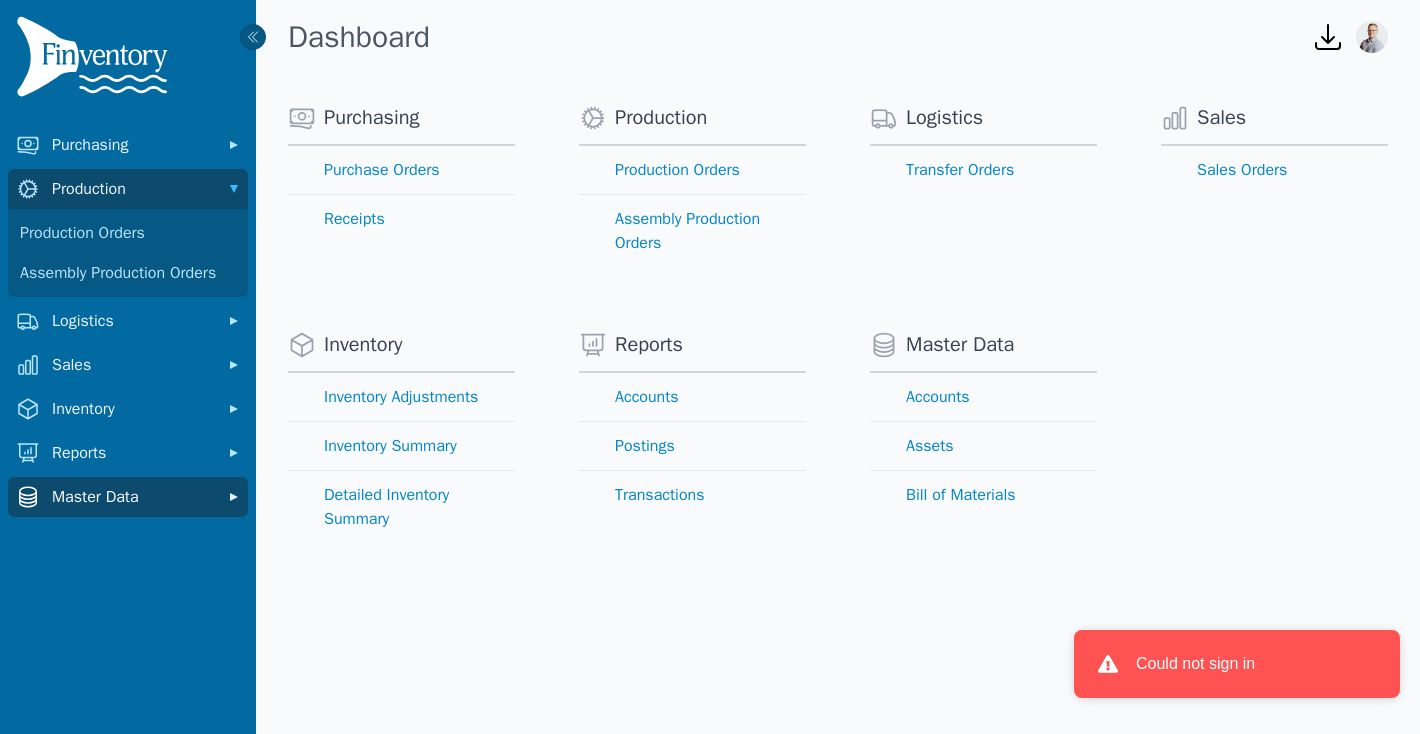 click on "Master Data" at bounding box center [132, 497] 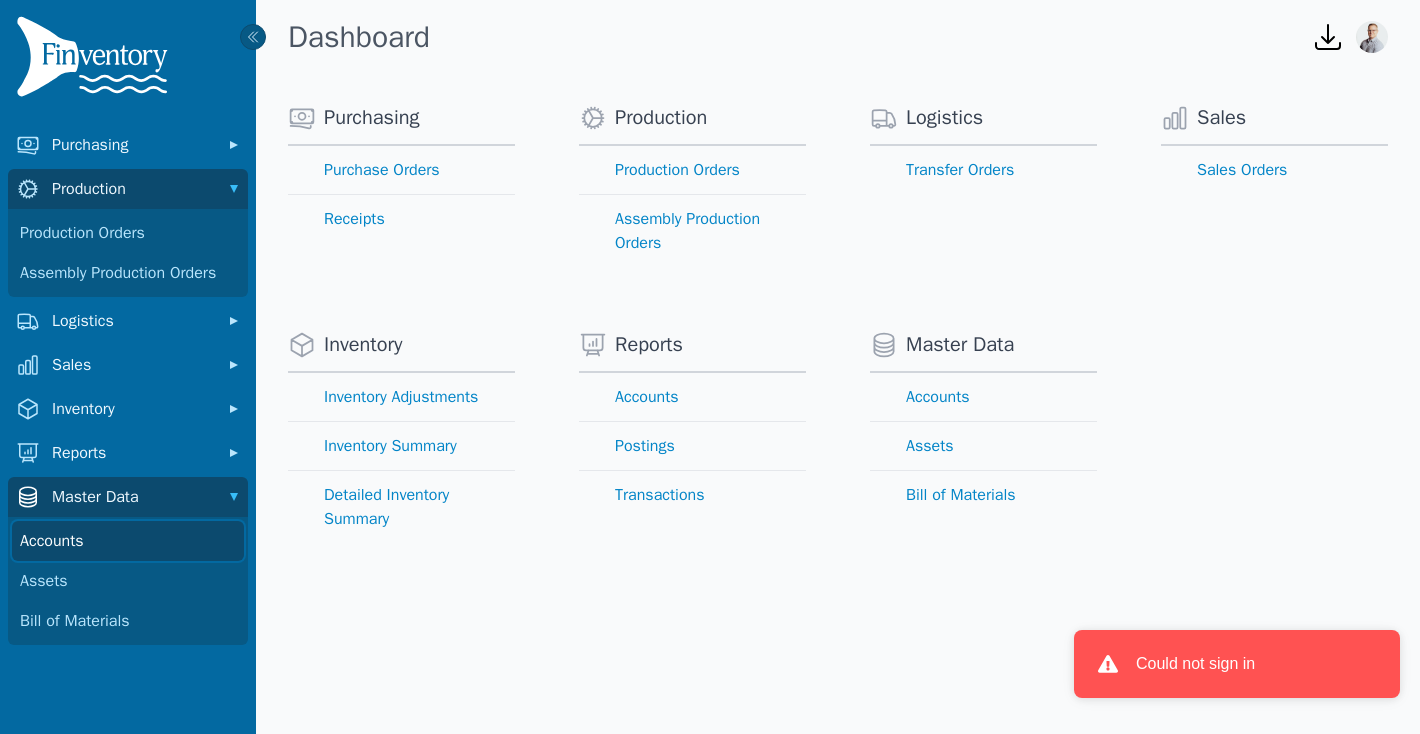 click on "Accounts" 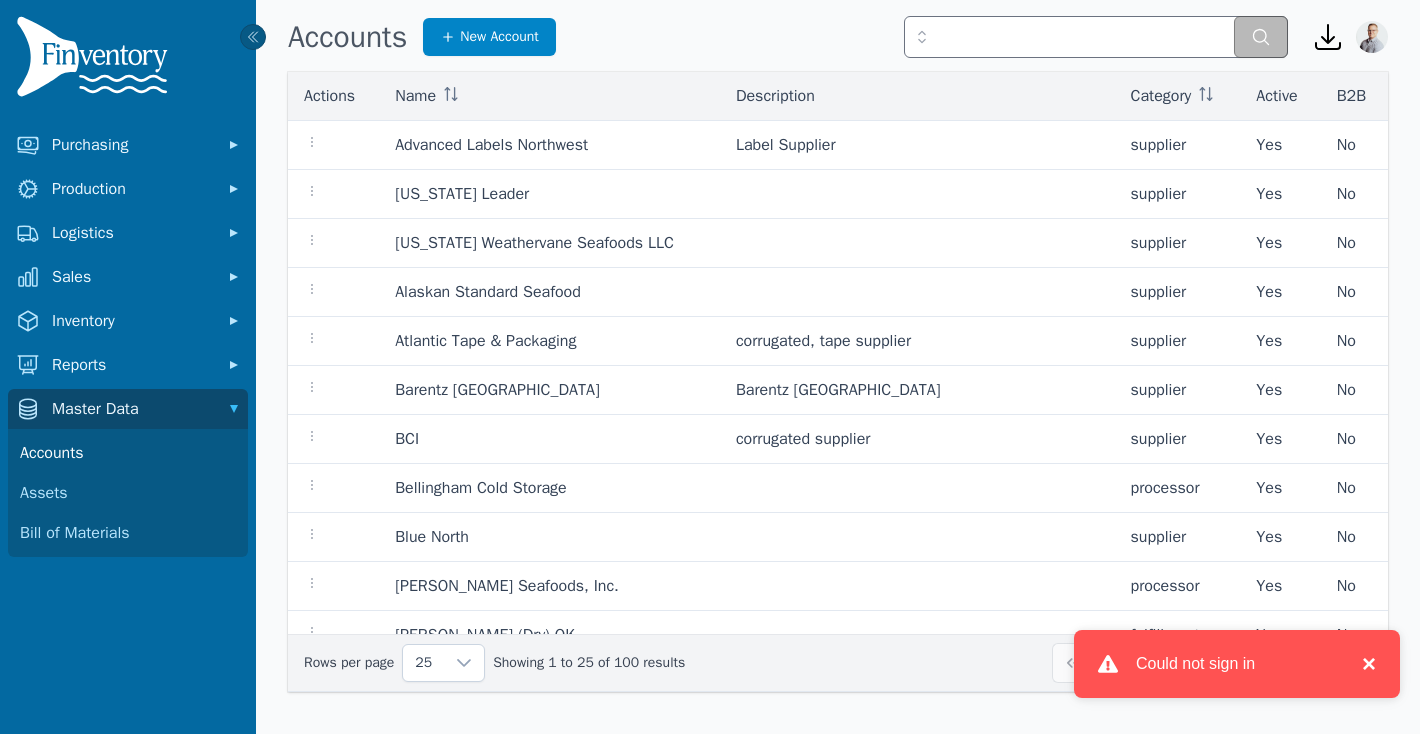 click on "×" at bounding box center (1364, 664) 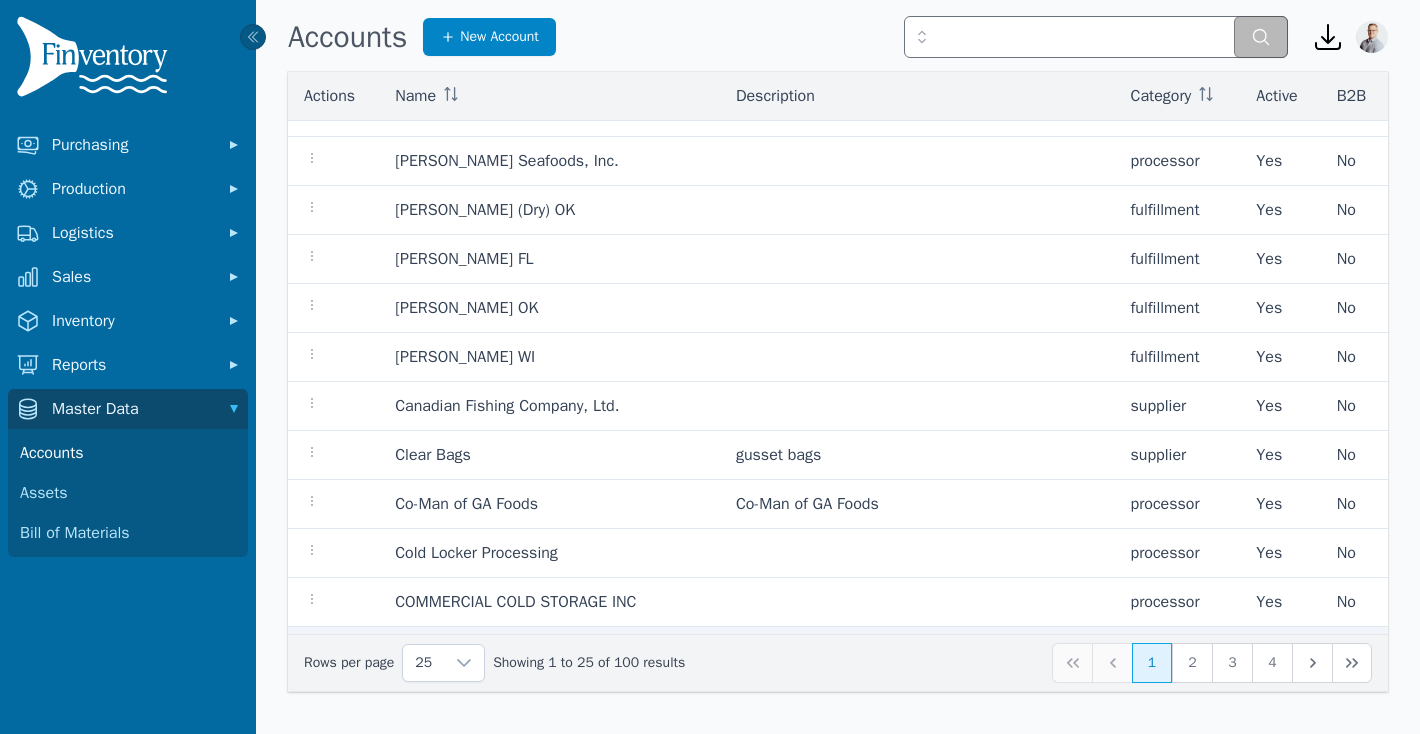 scroll, scrollTop: 435, scrollLeft: 0, axis: vertical 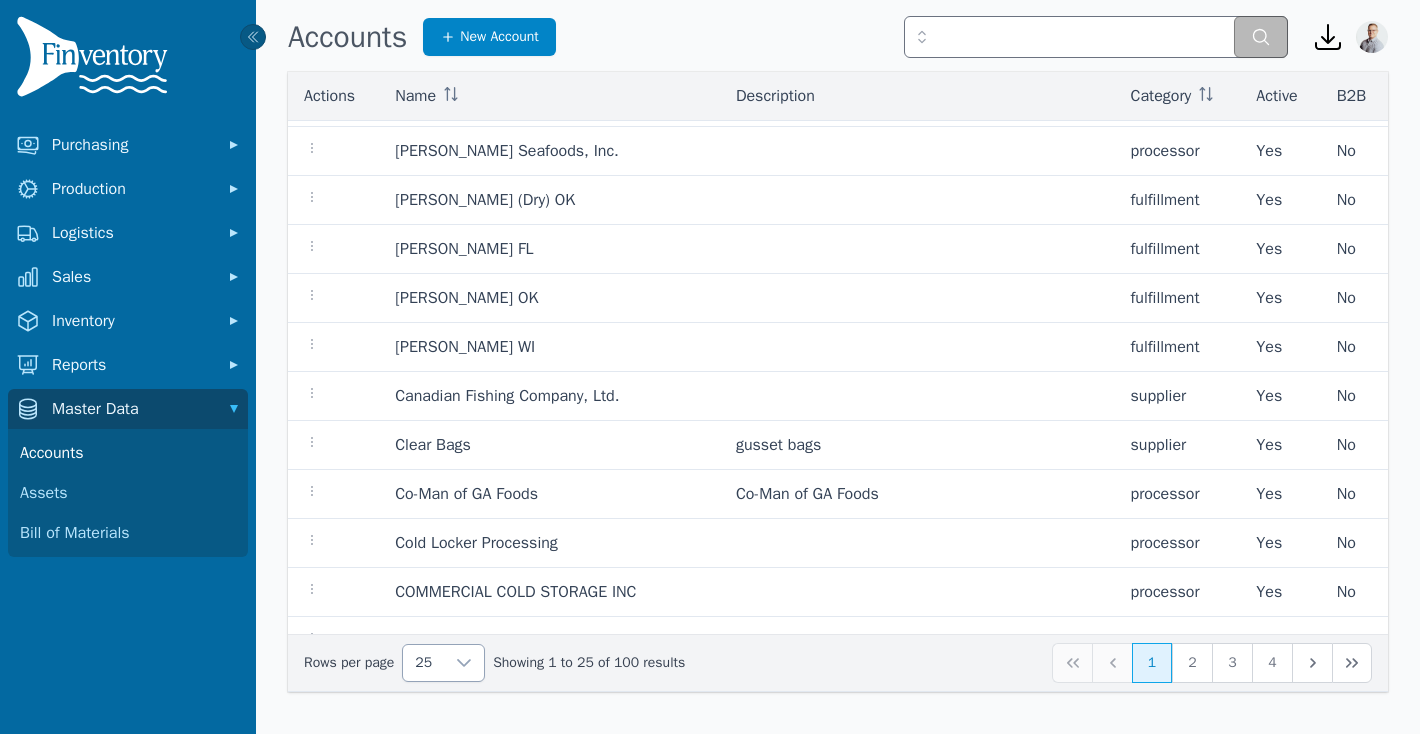 click at bounding box center (464, 663) 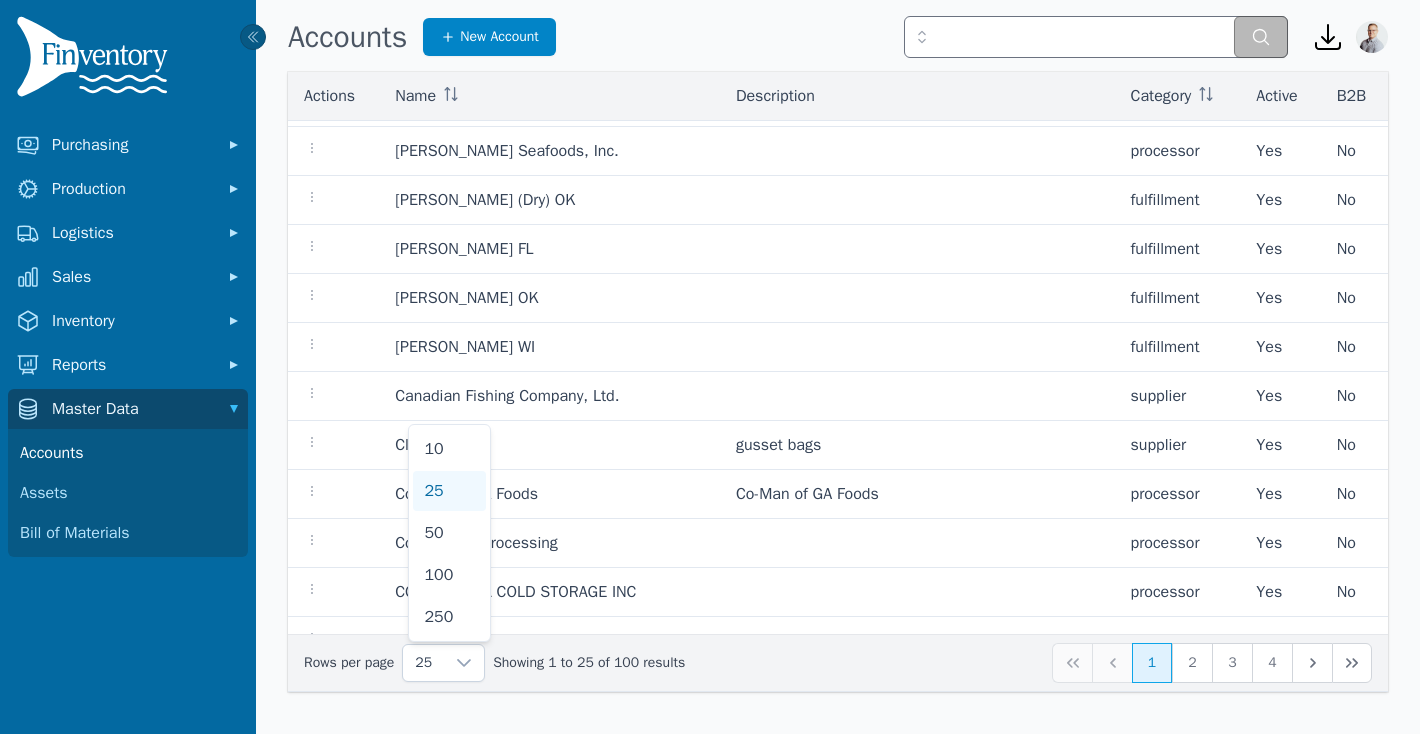 click on "100" 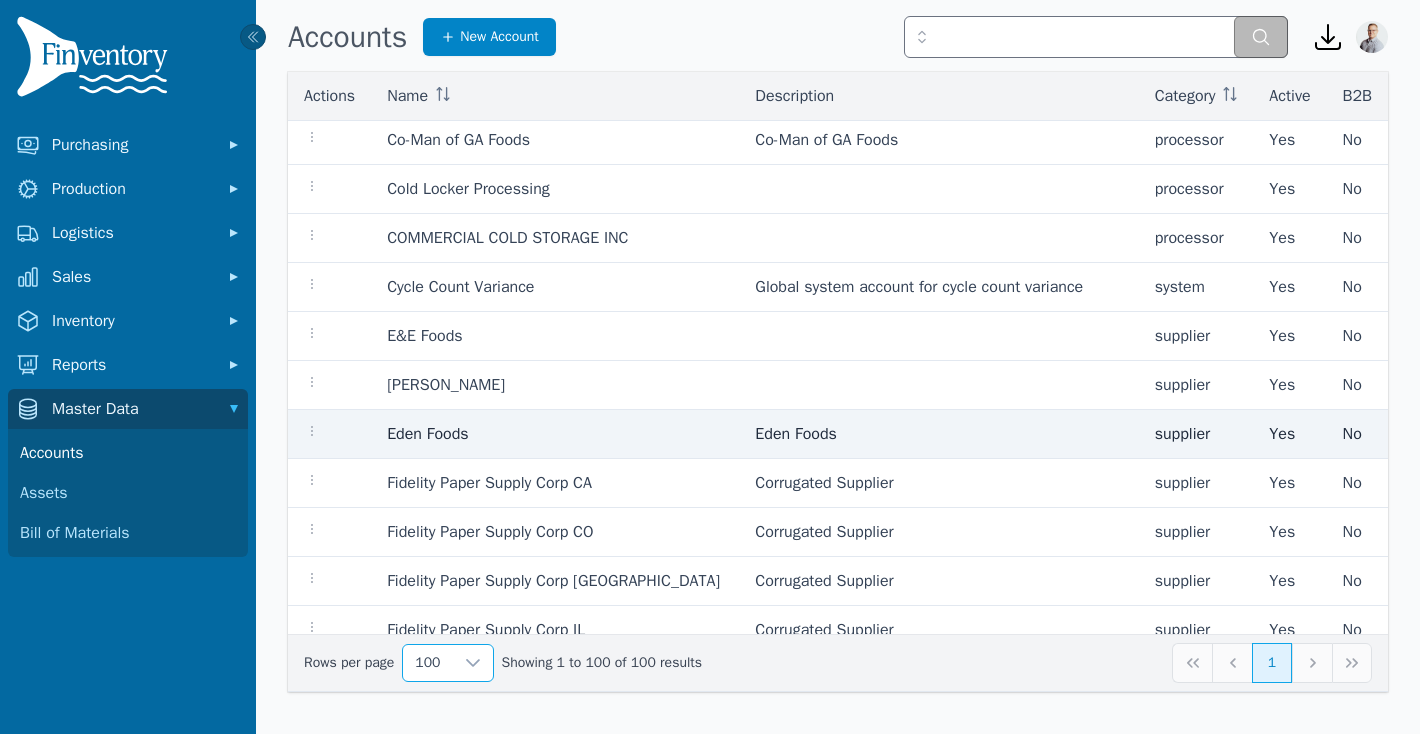 scroll, scrollTop: 1205, scrollLeft: 0, axis: vertical 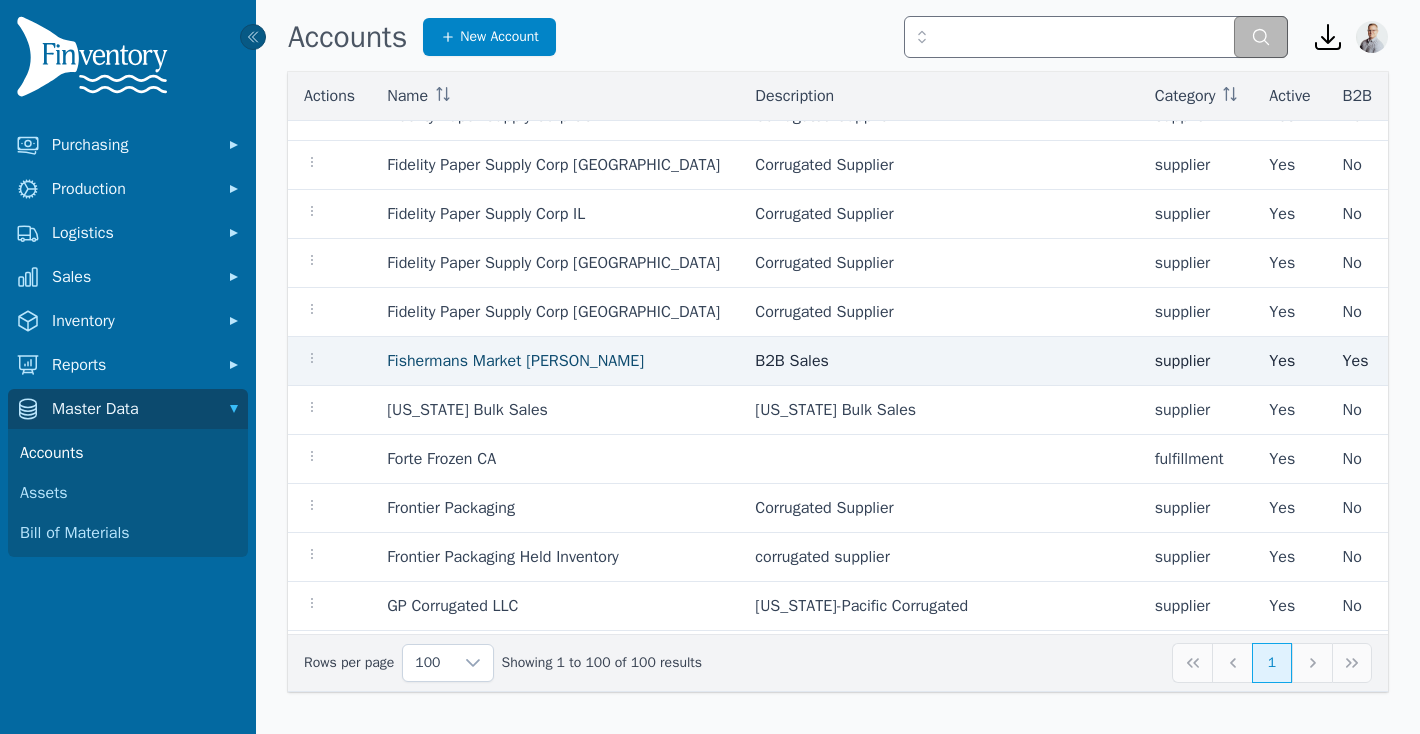 click on "Fishermans Market Eugene" 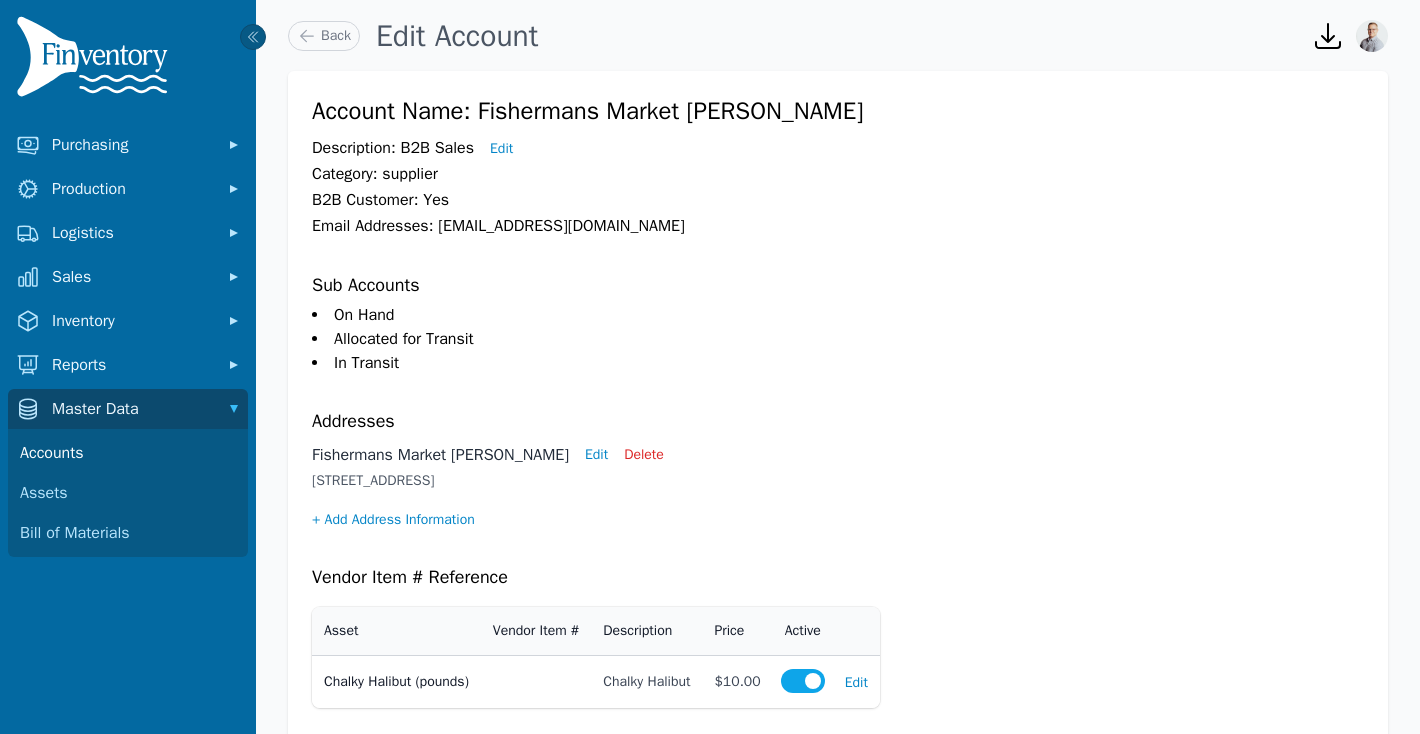 scroll, scrollTop: 0, scrollLeft: 0, axis: both 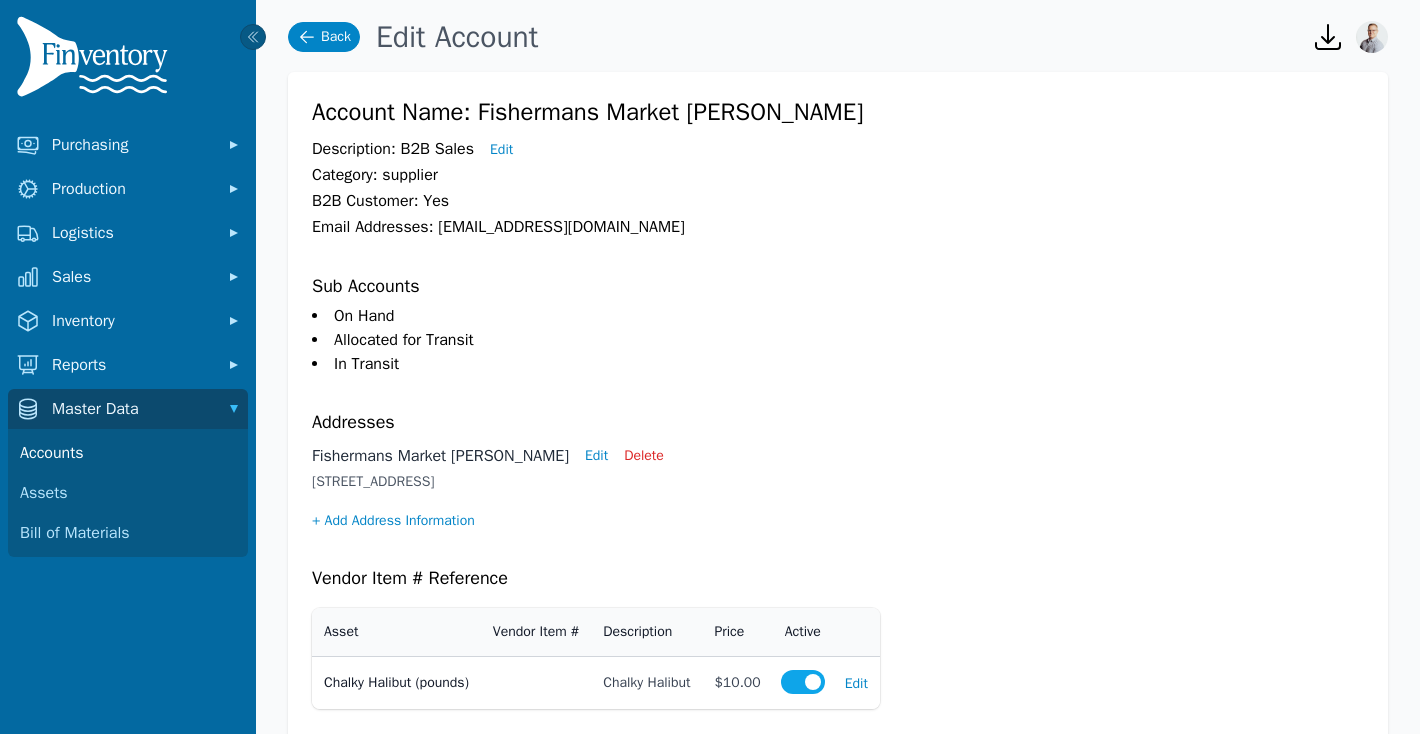 click on "Back" 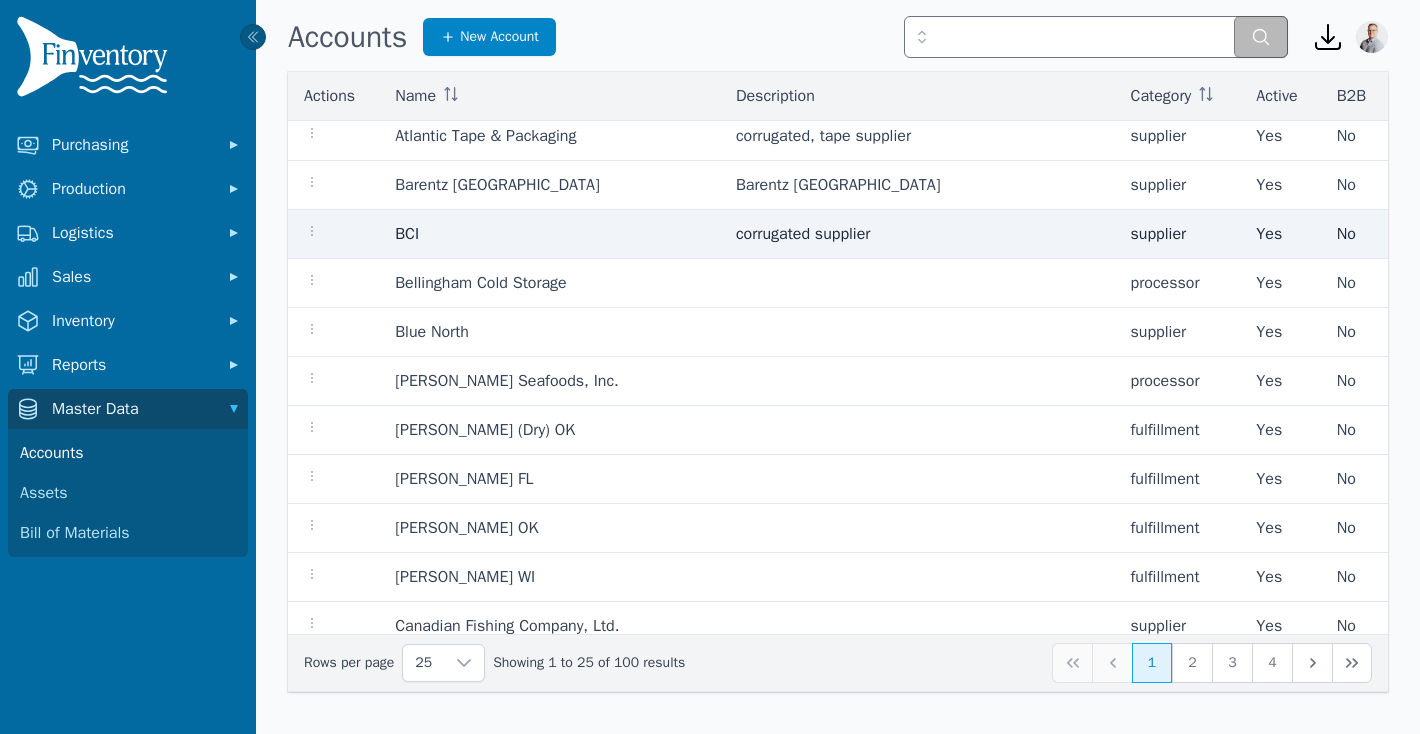 scroll, scrollTop: 190, scrollLeft: 0, axis: vertical 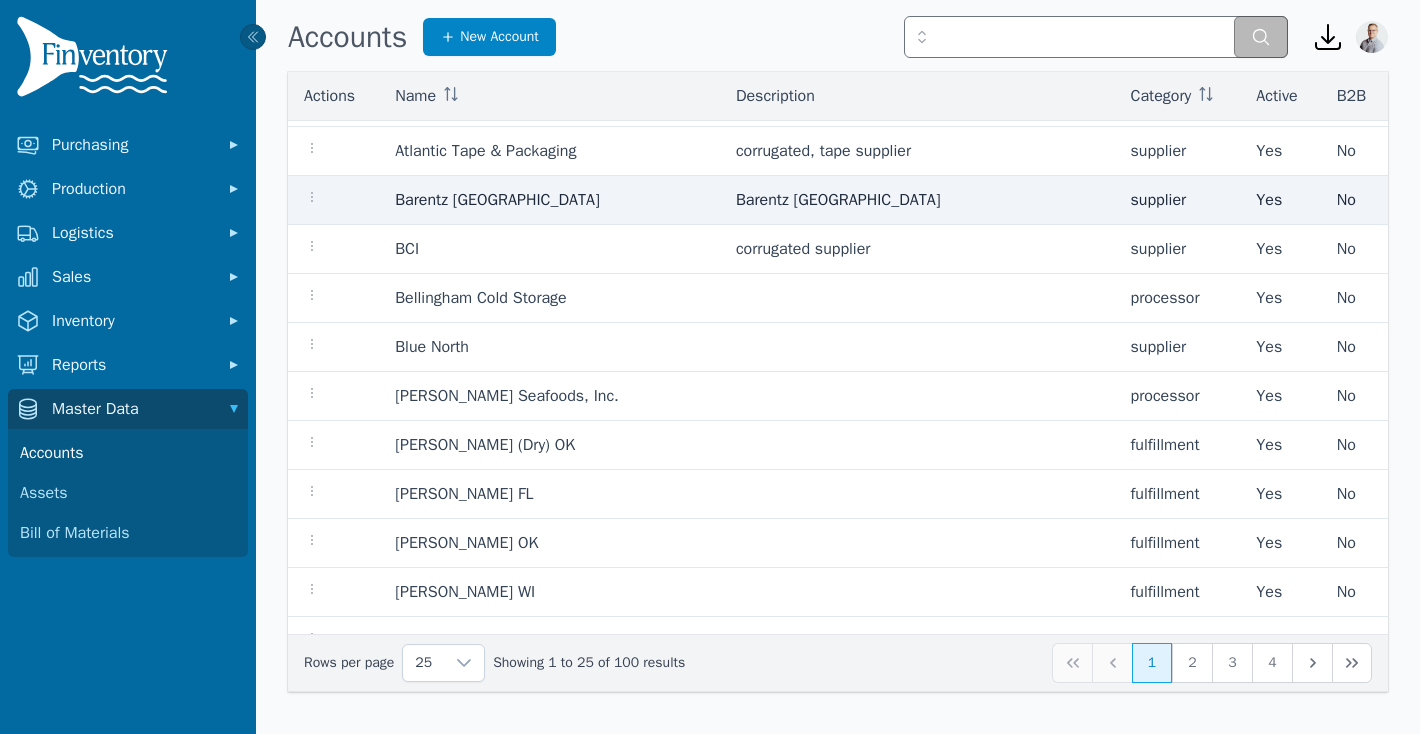click on "Barentz North America" 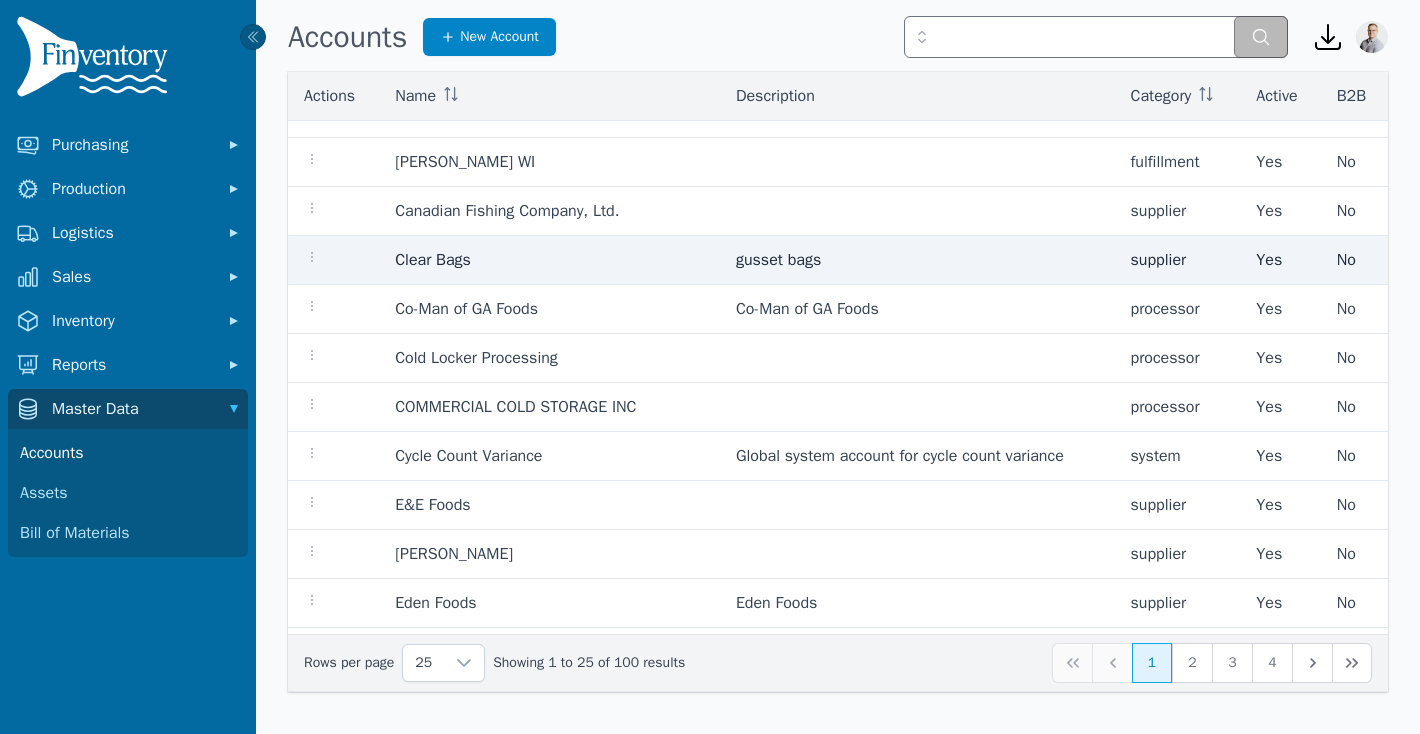 scroll, scrollTop: 712, scrollLeft: 0, axis: vertical 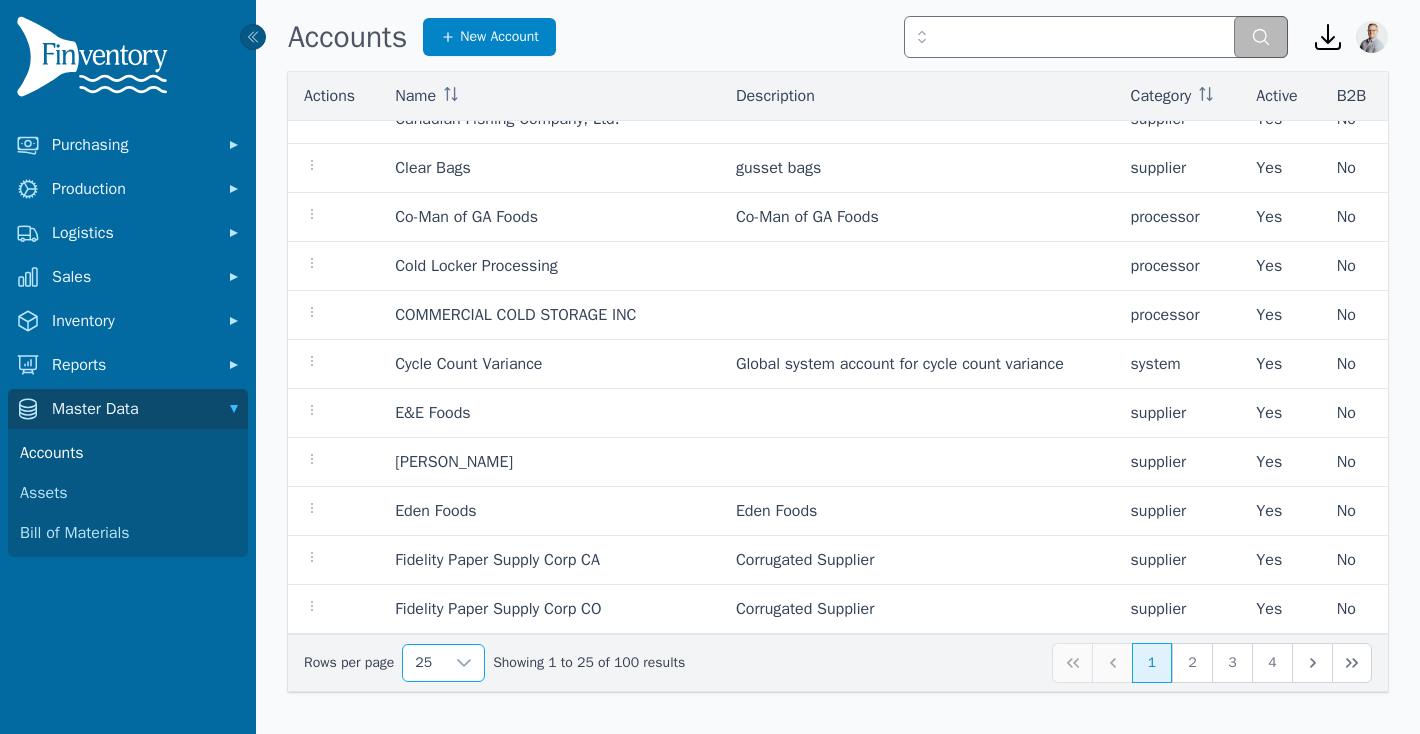 click on "25" at bounding box center [423, 663] 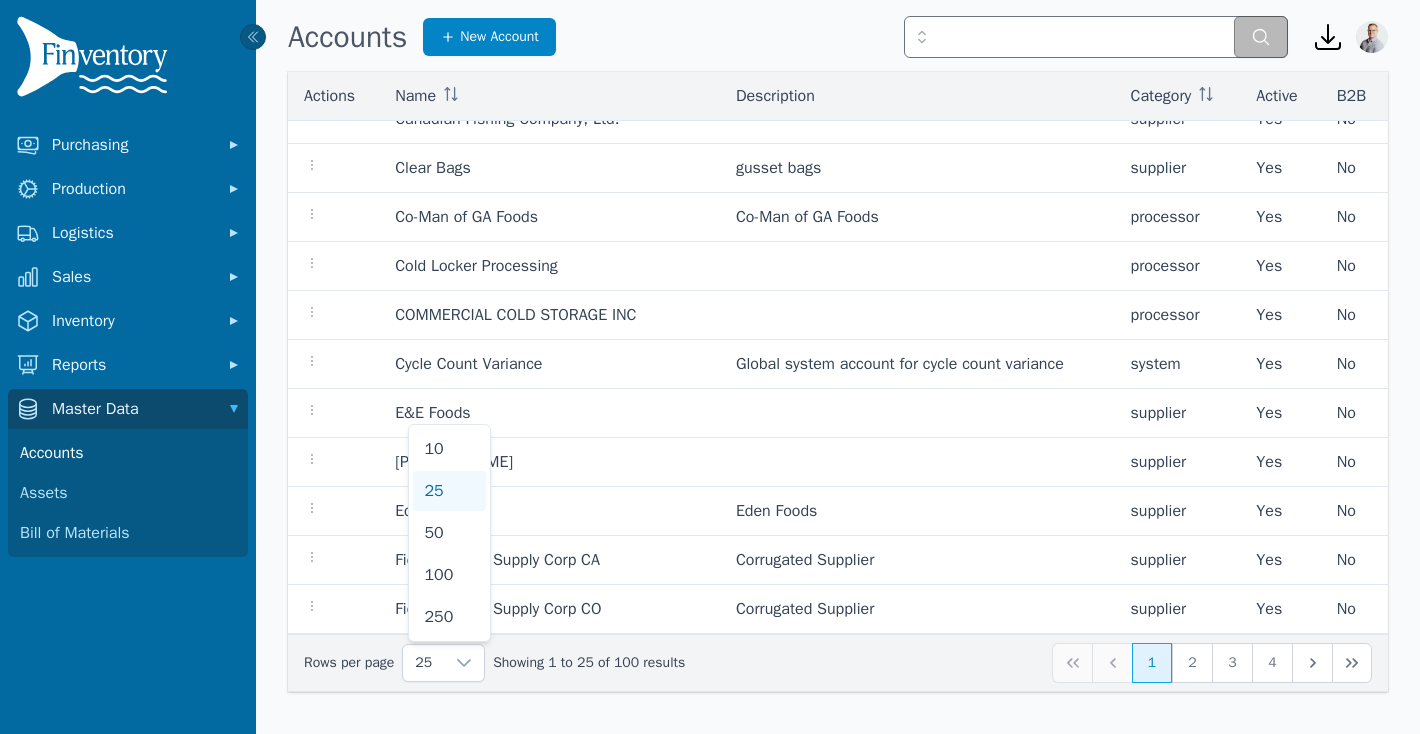 click on "100" 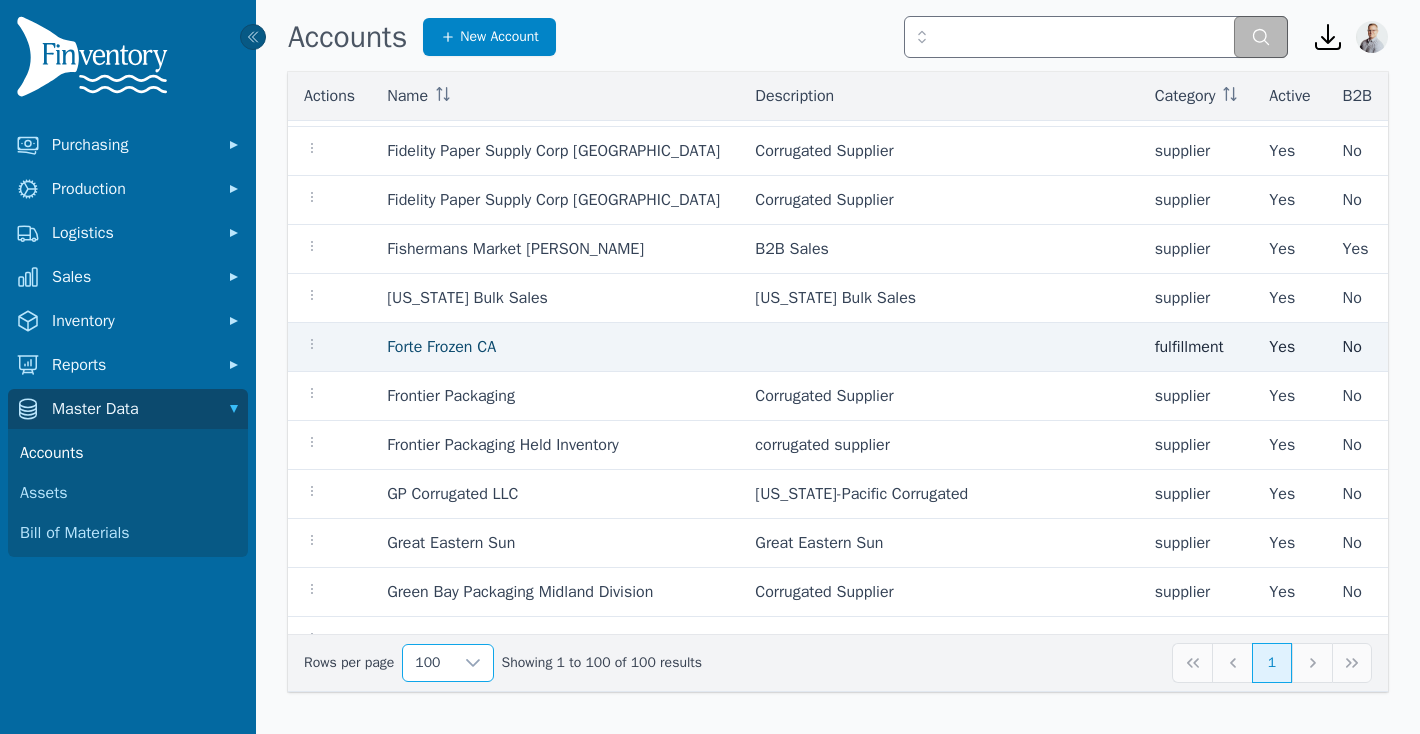 scroll, scrollTop: 1318, scrollLeft: 0, axis: vertical 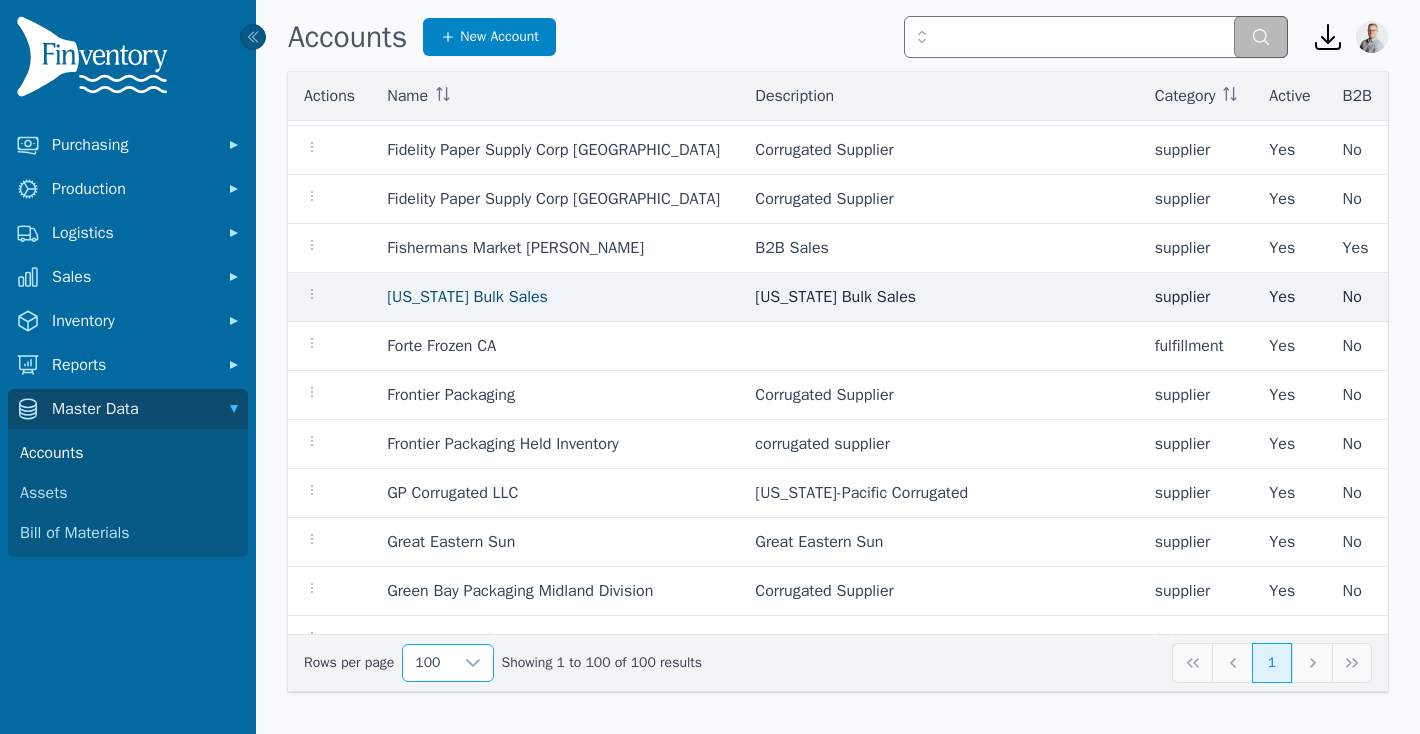 click on "Florida Bulk Sales" 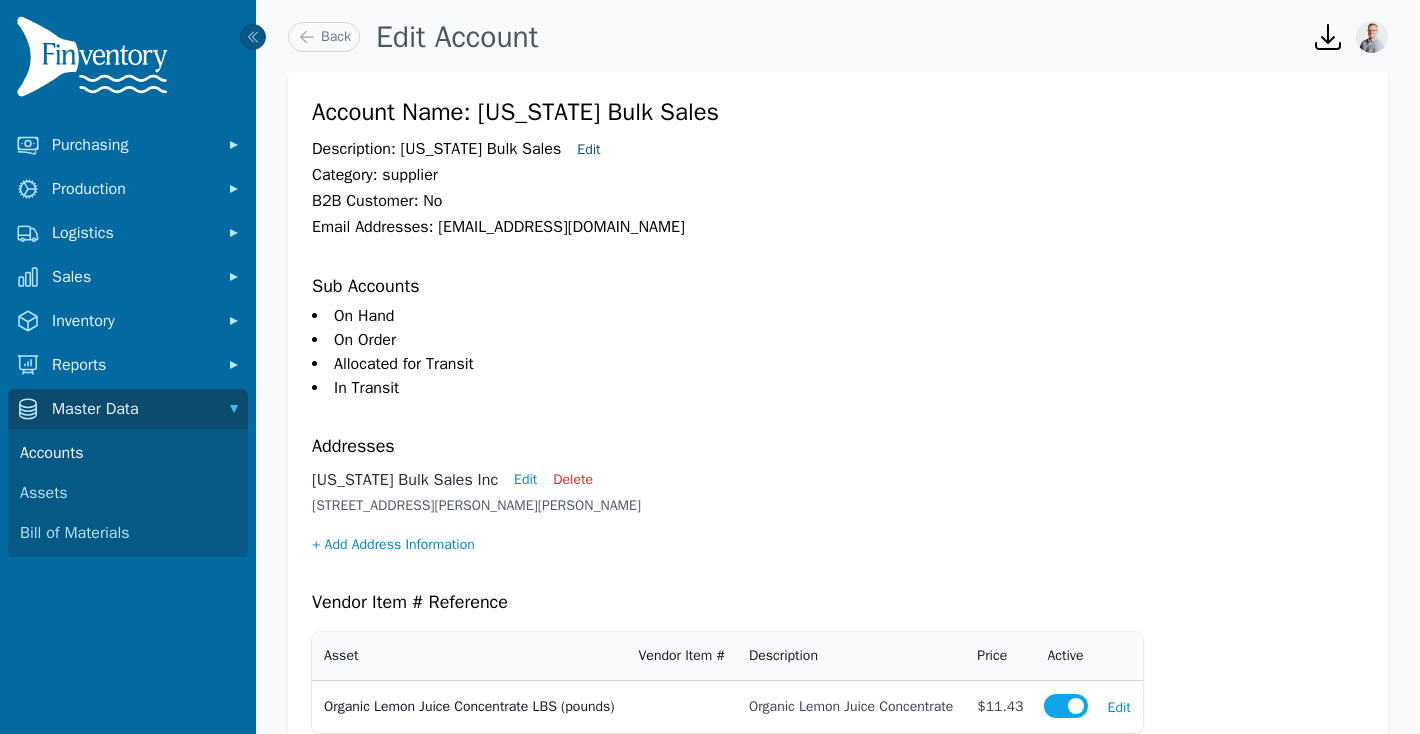 click on "Edit" at bounding box center [588, 150] 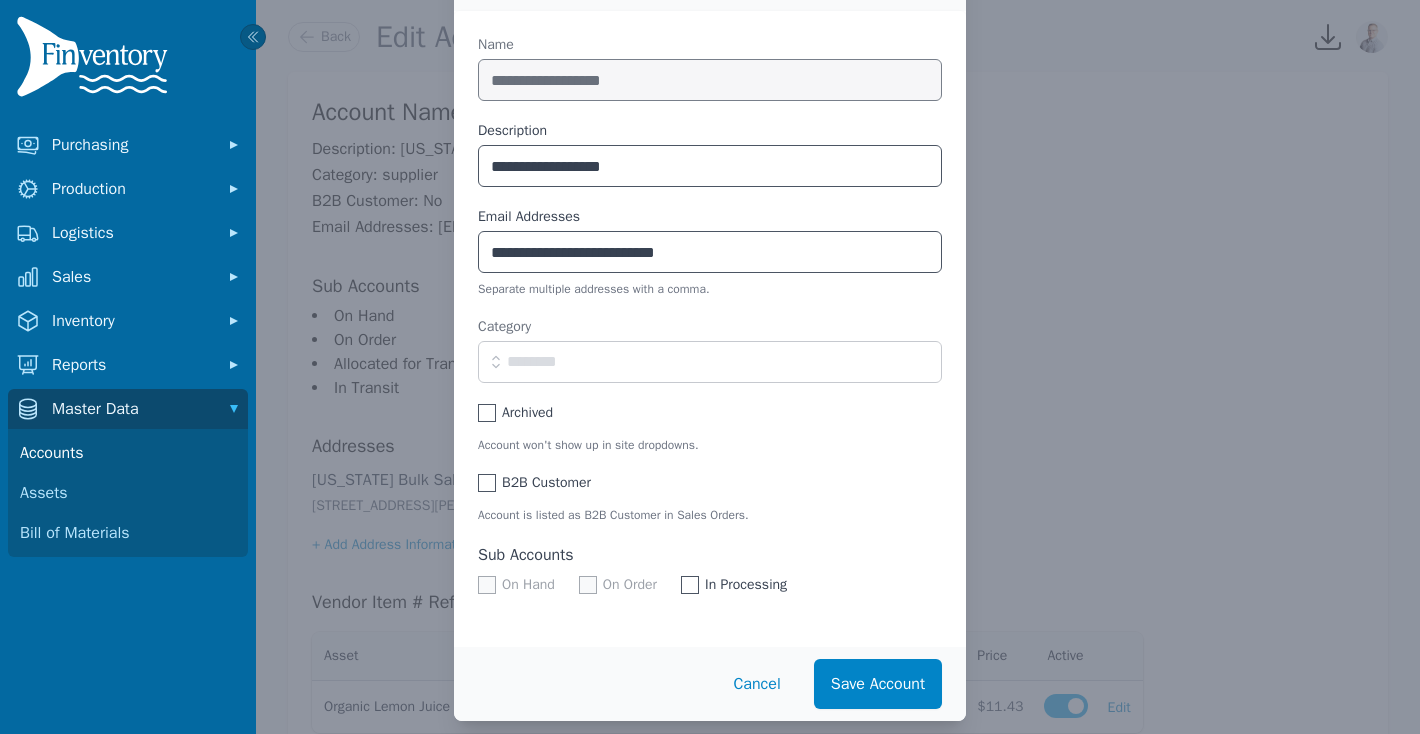 scroll, scrollTop: 97, scrollLeft: 0, axis: vertical 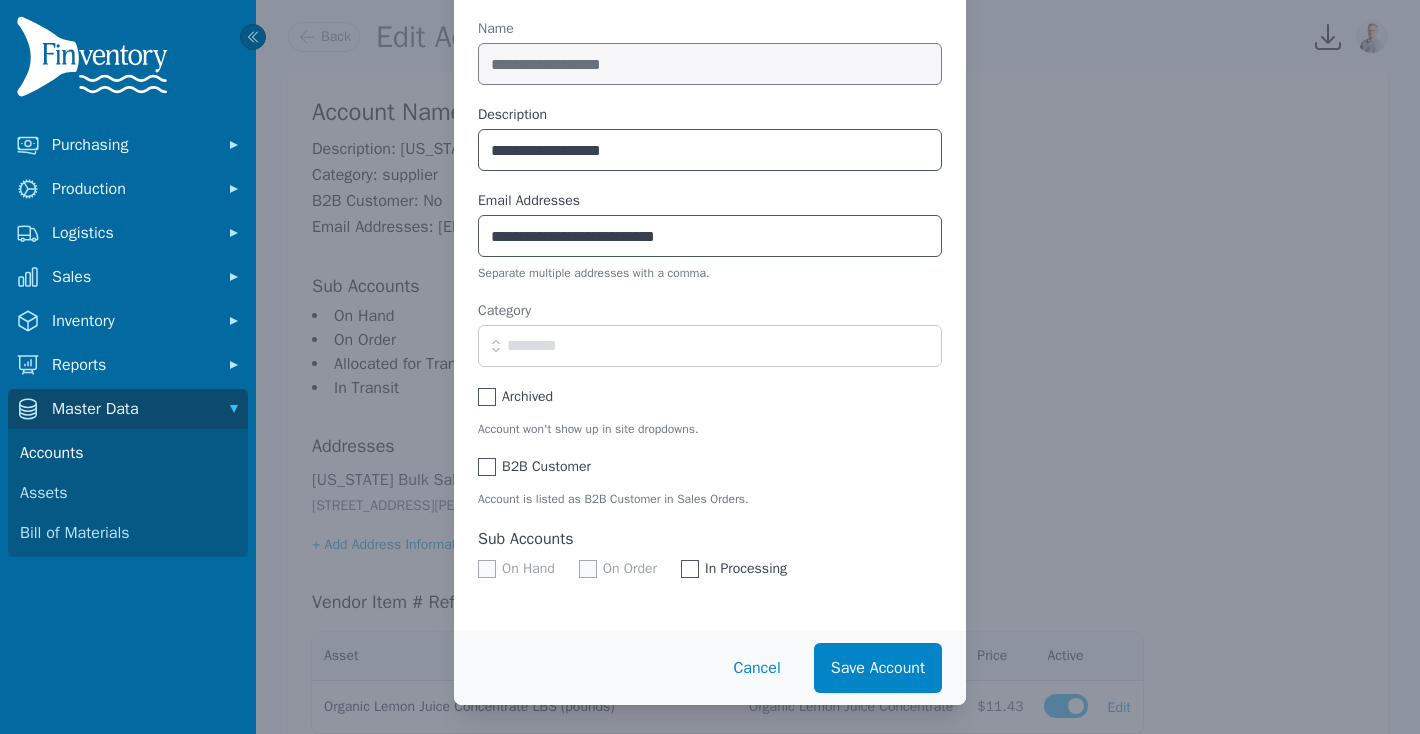 click at bounding box center [487, 467] 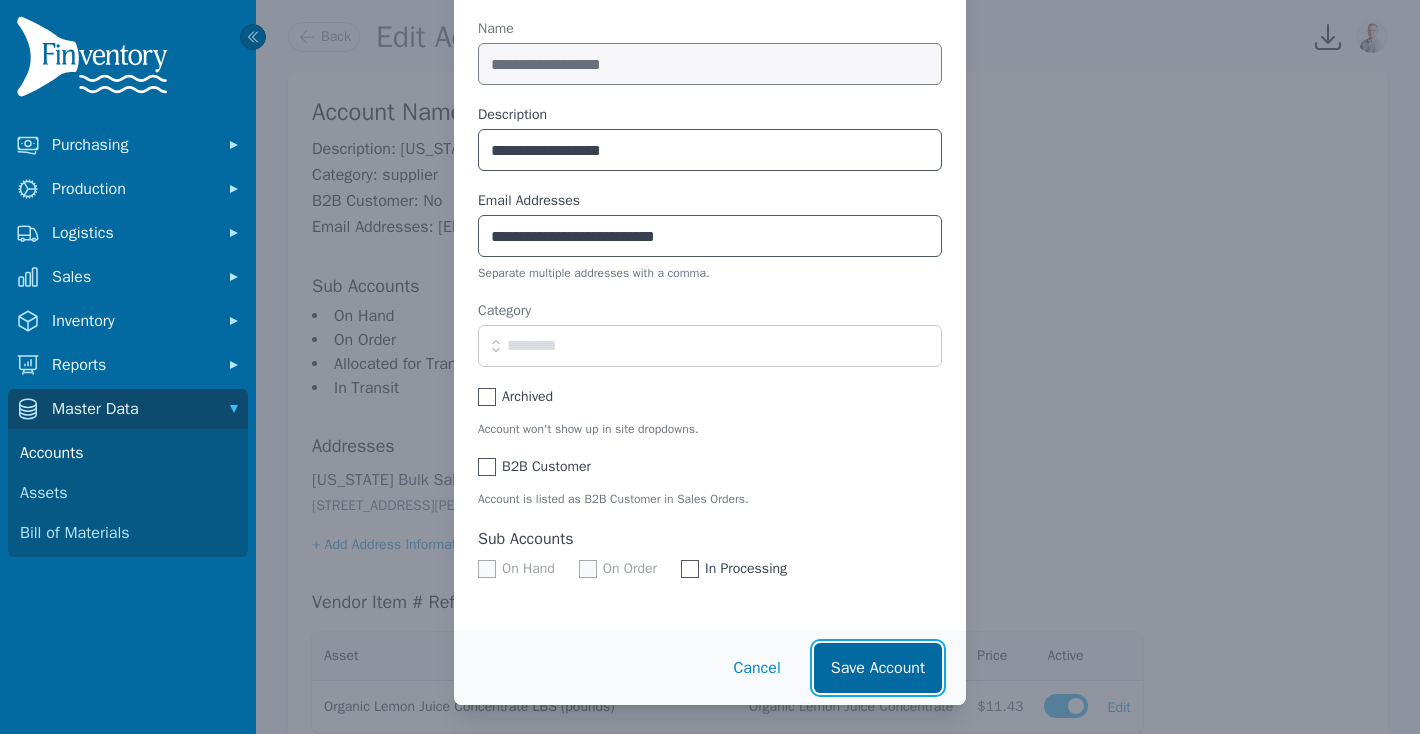 click on "Save Account" at bounding box center (878, 668) 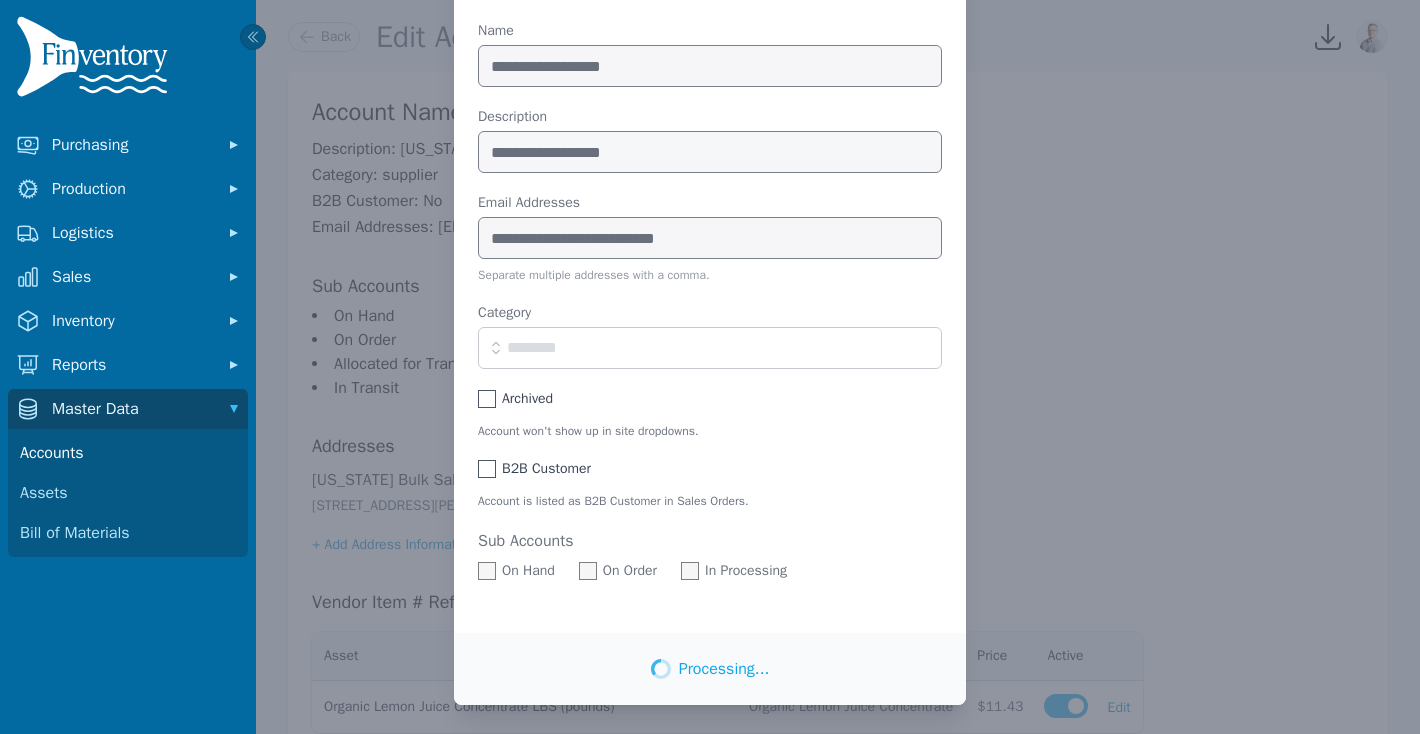scroll, scrollTop: 97, scrollLeft: 0, axis: vertical 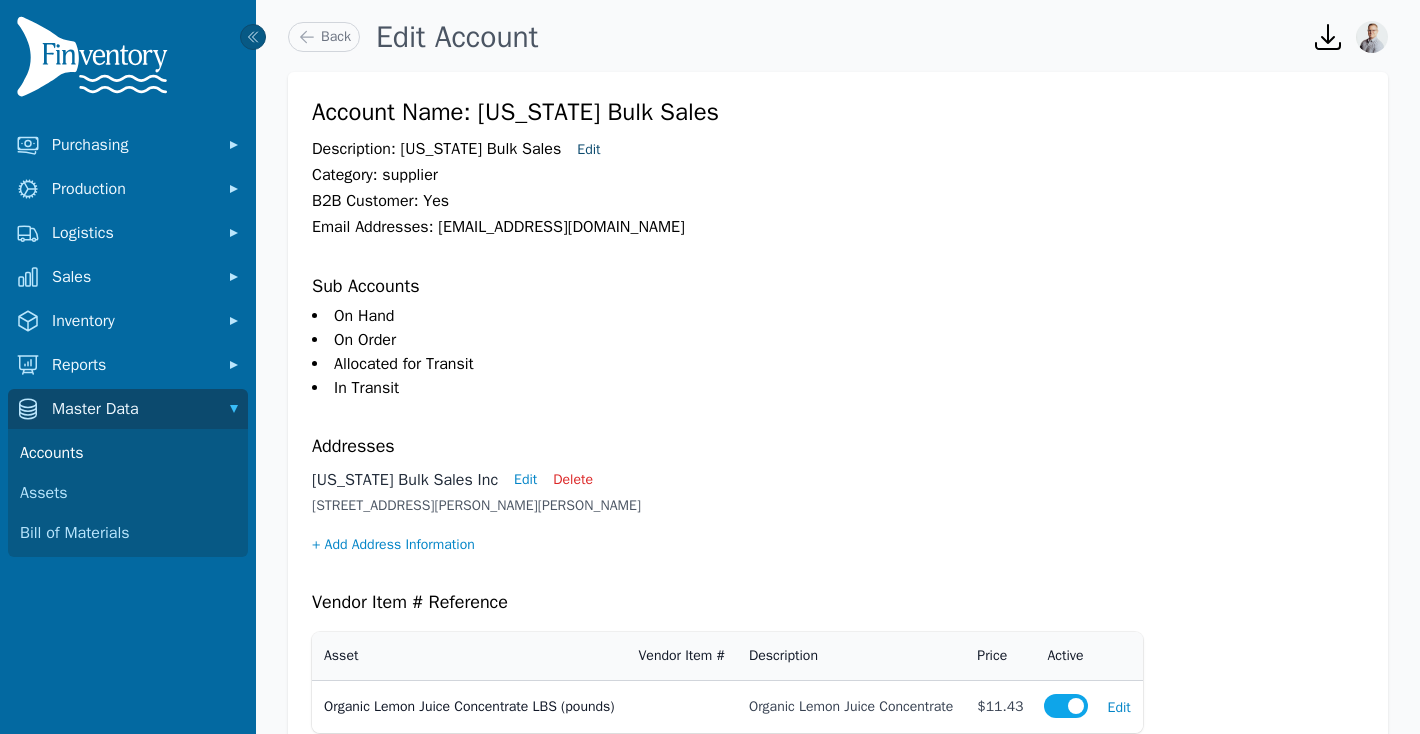 click on "Edit" at bounding box center (588, 150) 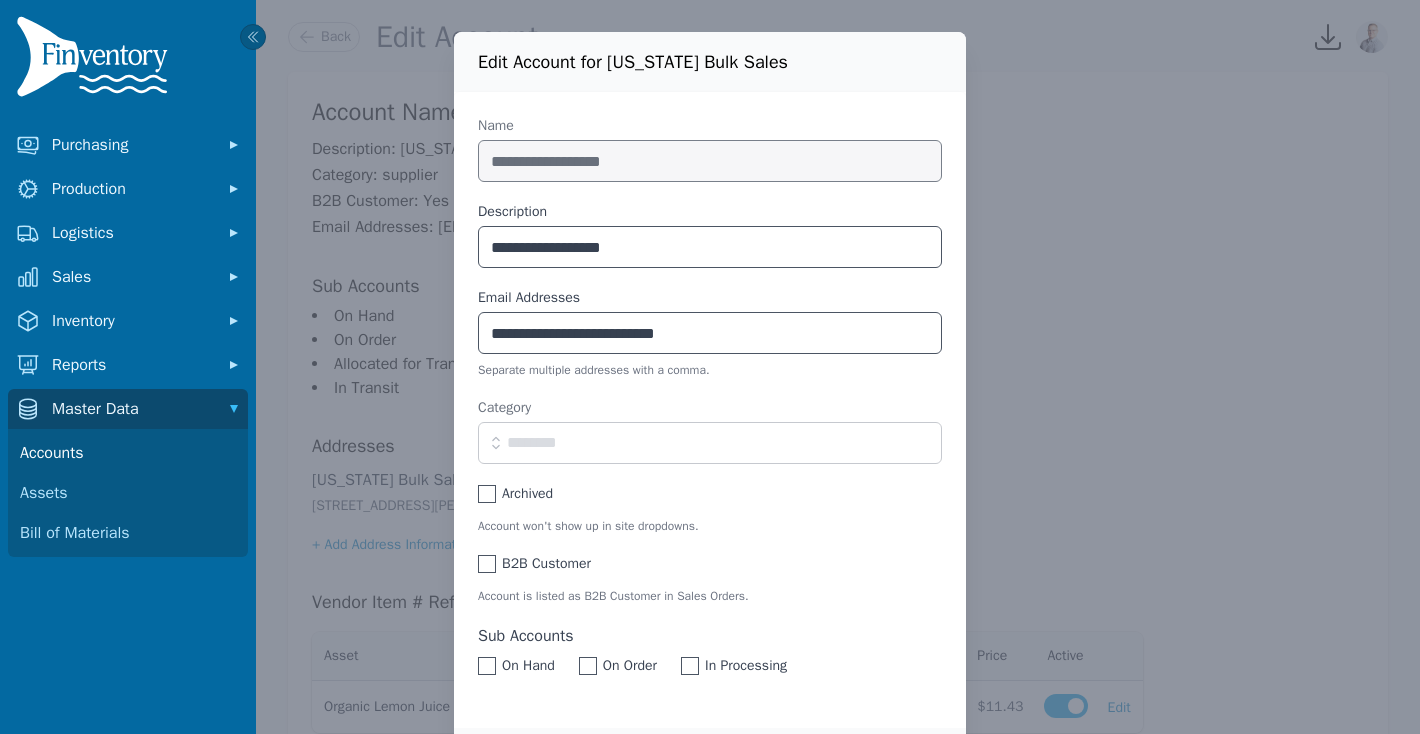 click 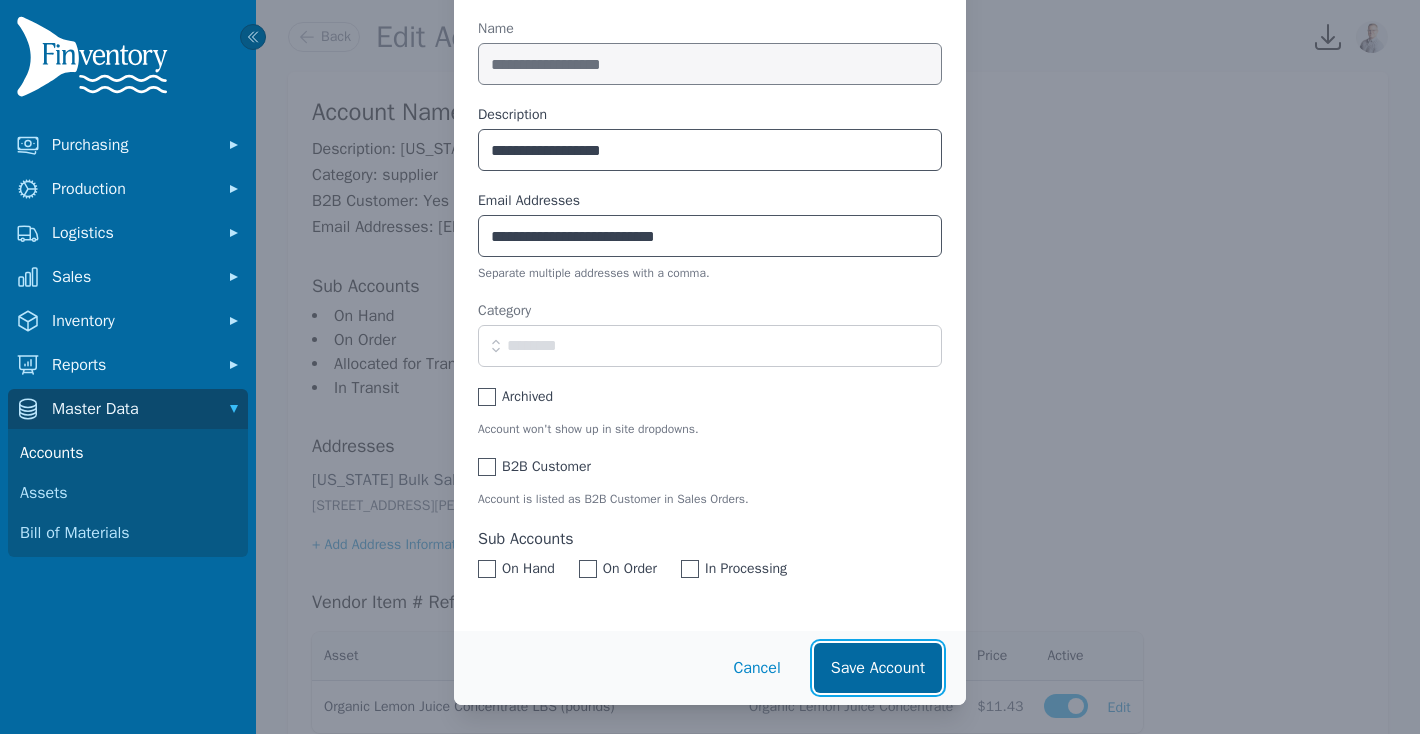 click on "Save Account" at bounding box center [878, 668] 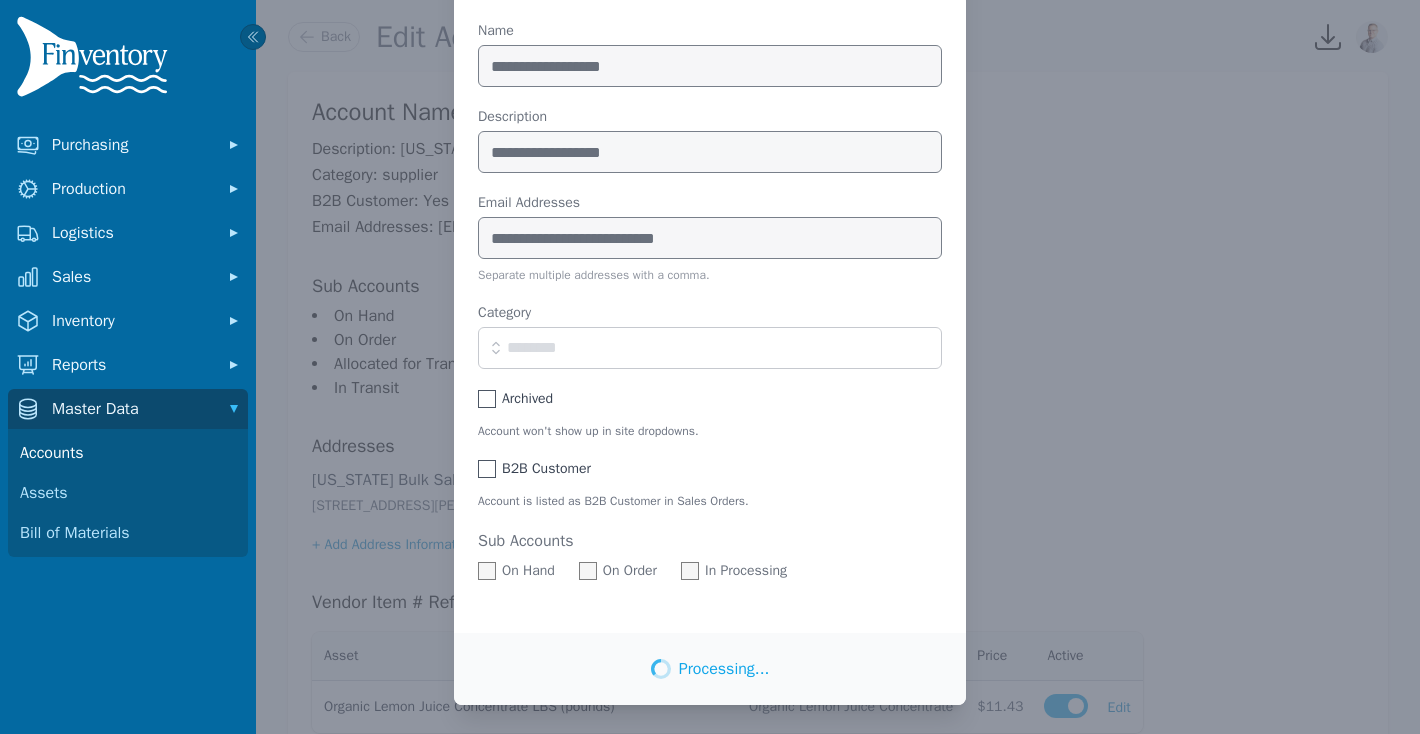 scroll, scrollTop: 97, scrollLeft: 0, axis: vertical 